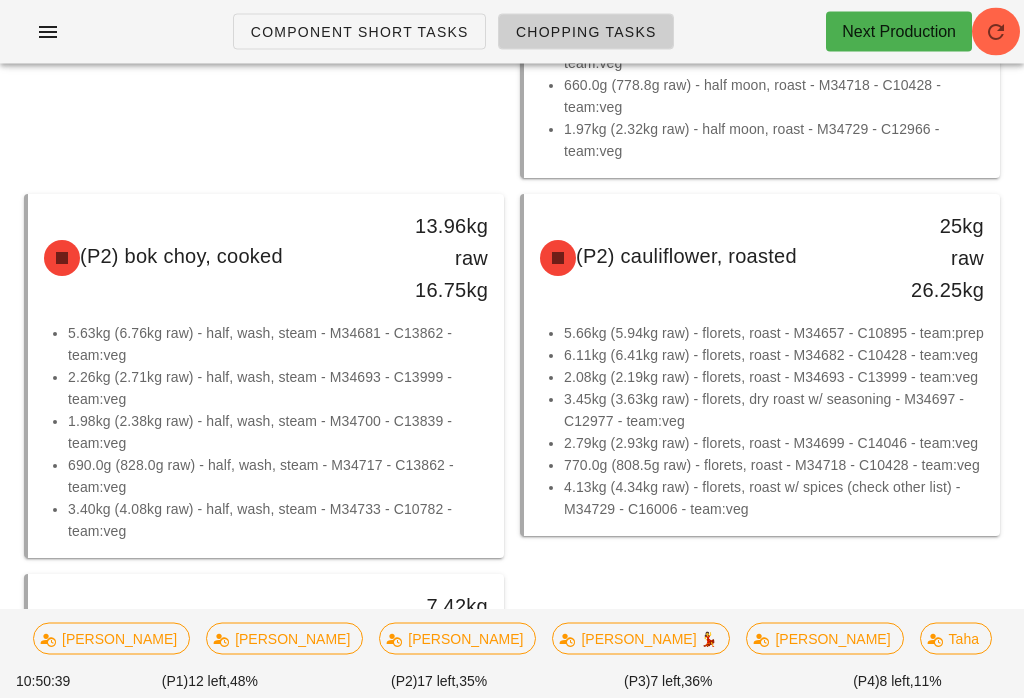 scroll, scrollTop: 1000, scrollLeft: 0, axis: vertical 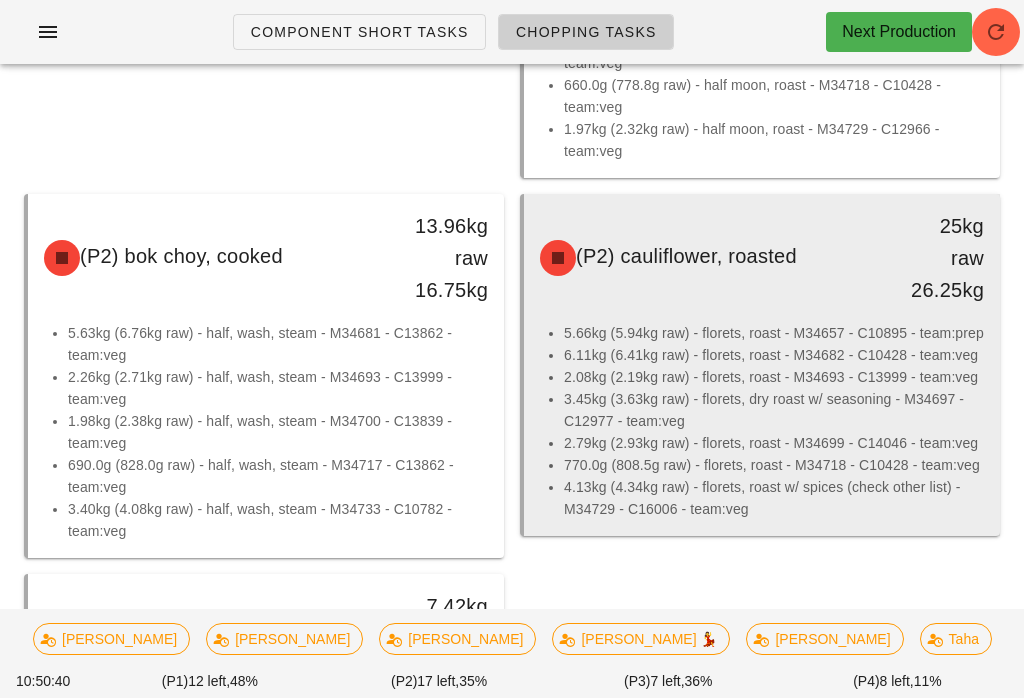 click on "3.45kg (3.63kg raw) - florets, dry roast w/ seasoning - M34697 - C12977 - team:veg" at bounding box center [774, 410] 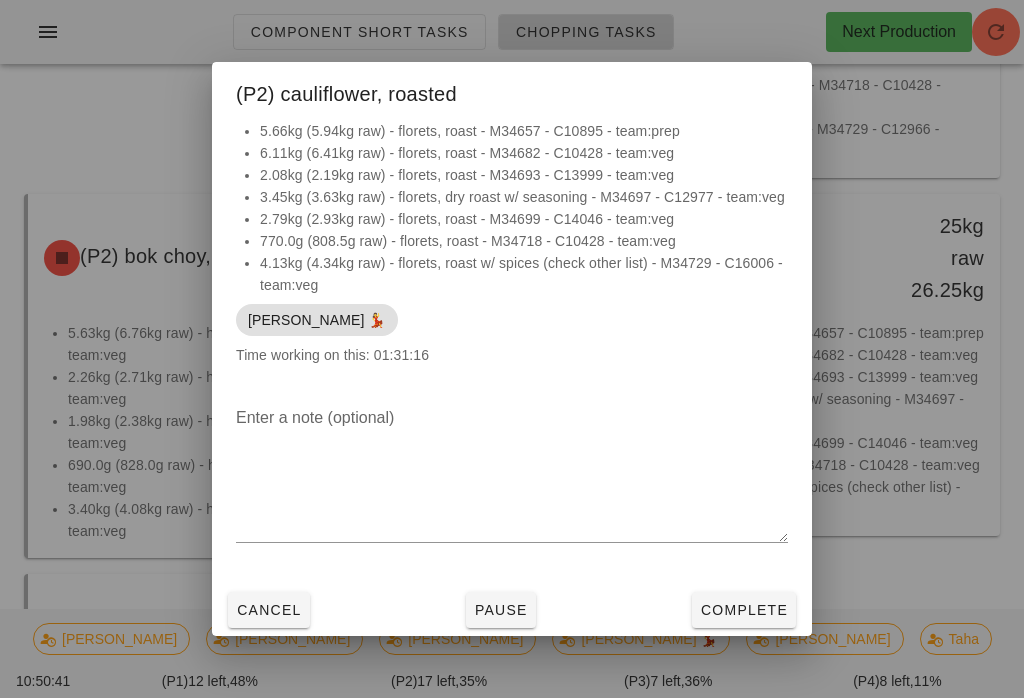click on "Complete" at bounding box center [744, 610] 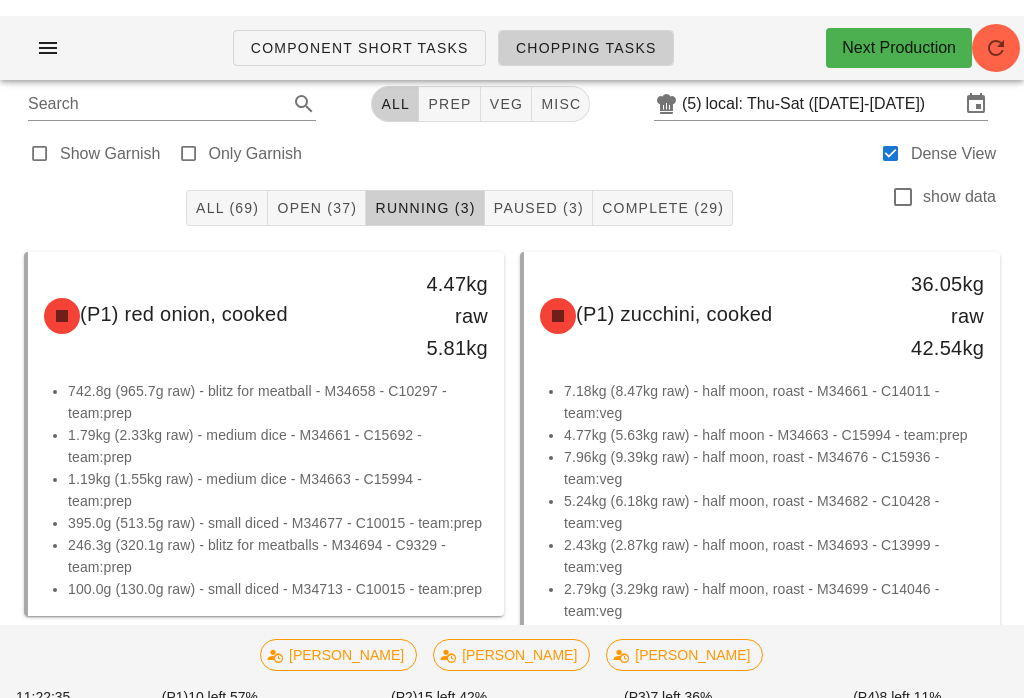 scroll, scrollTop: 0, scrollLeft: 0, axis: both 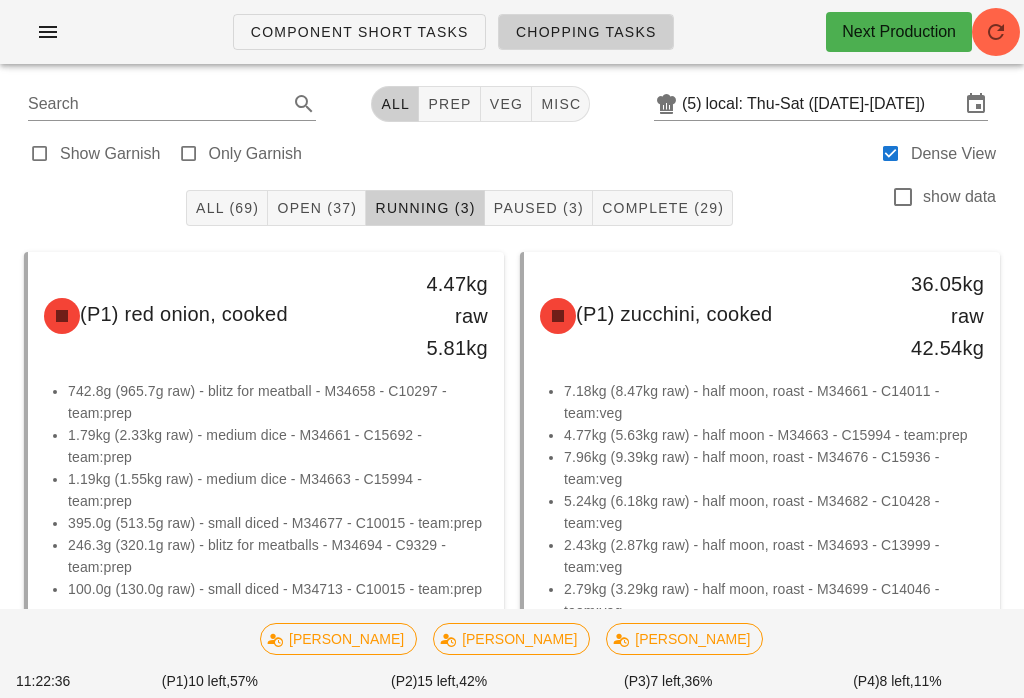click on "Open (37)" at bounding box center [316, 208] 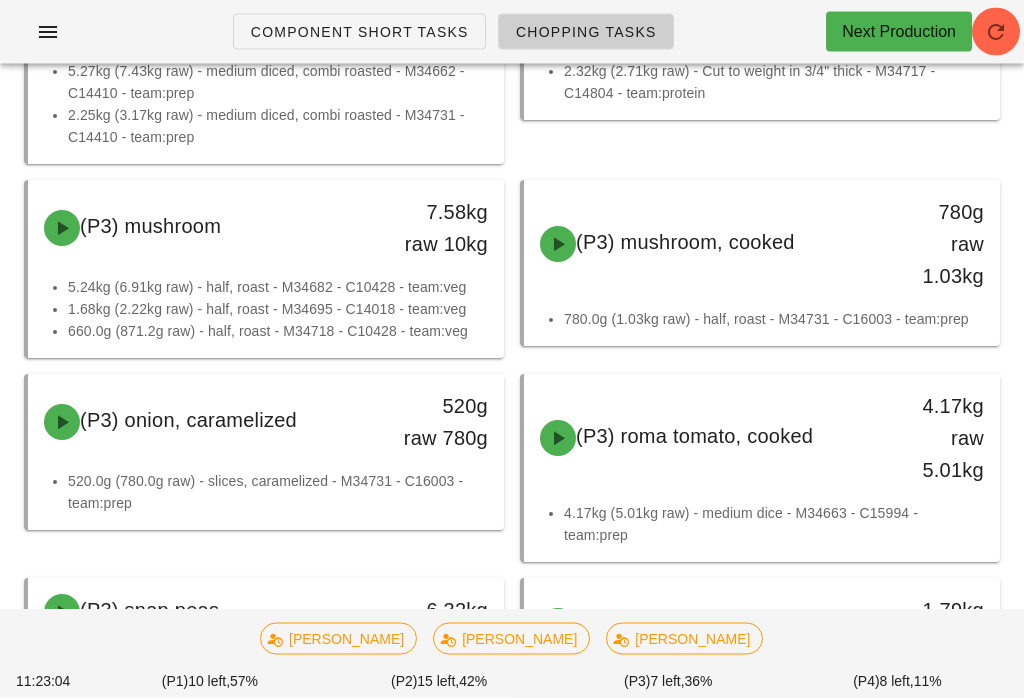 scroll, scrollTop: 3502, scrollLeft: 0, axis: vertical 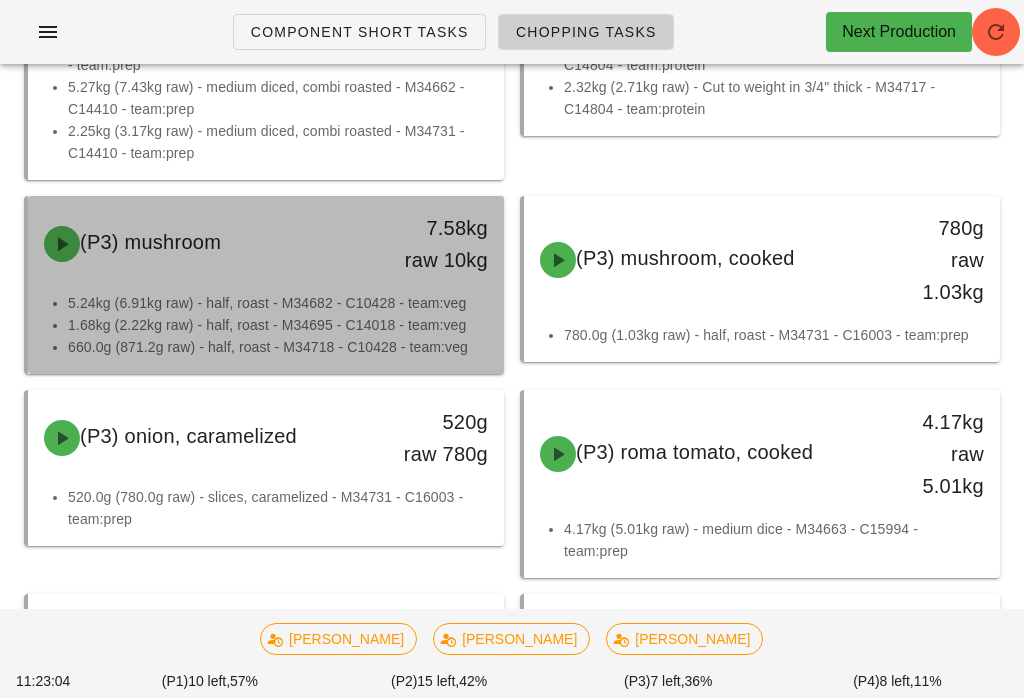 click on "(P3) mushroom" at bounding box center [207, 244] 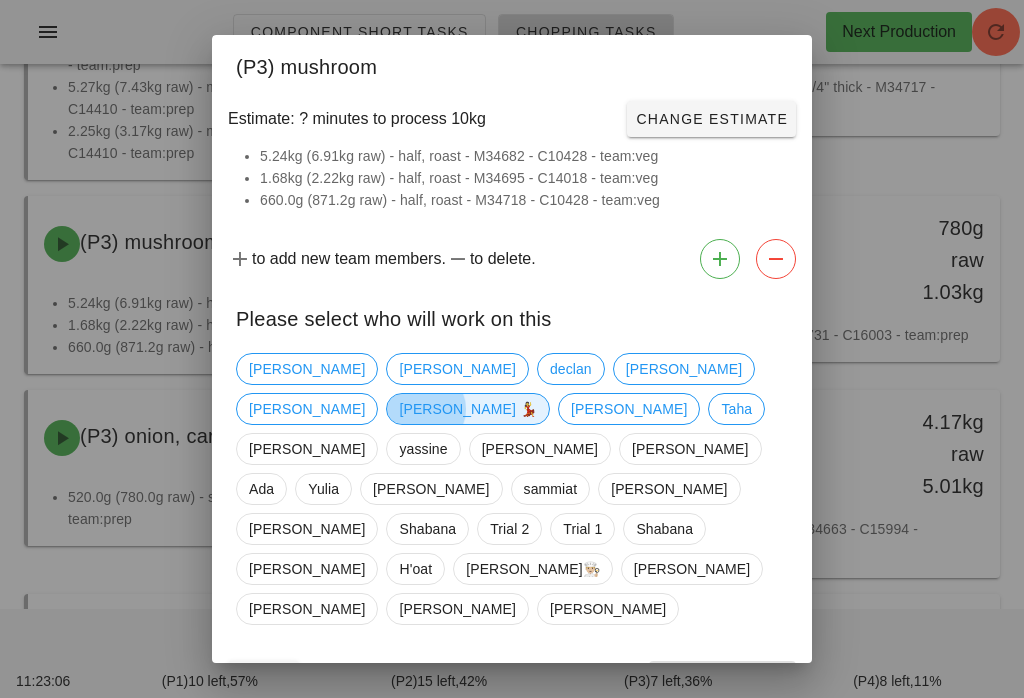 click on "[PERSON_NAME] 💃" at bounding box center [468, 409] 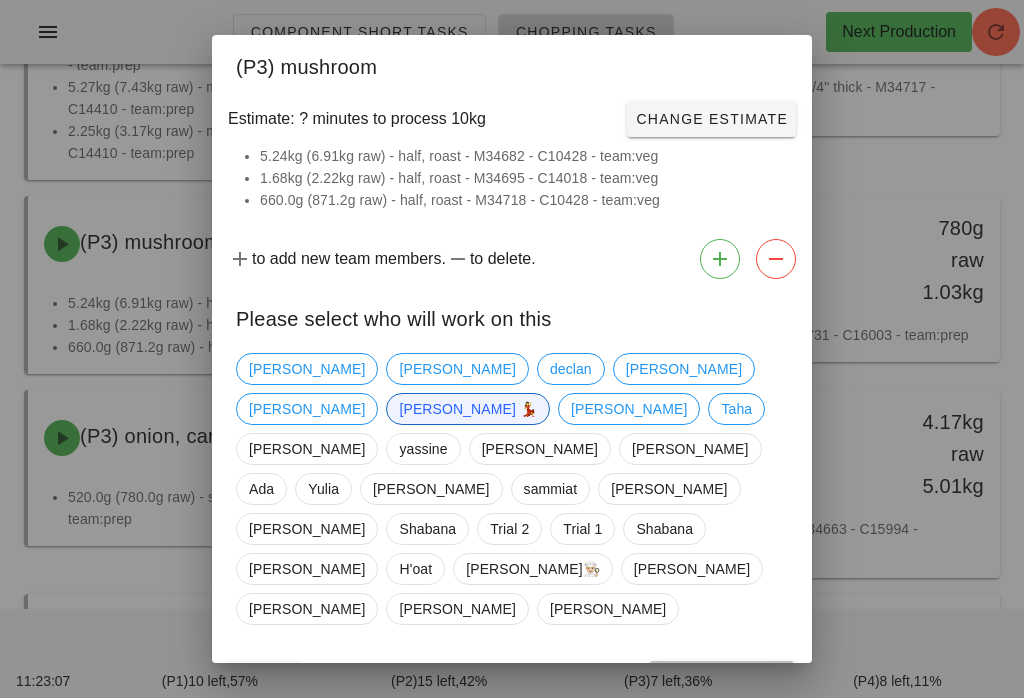 click on "Confirm Start" at bounding box center (722, 679) 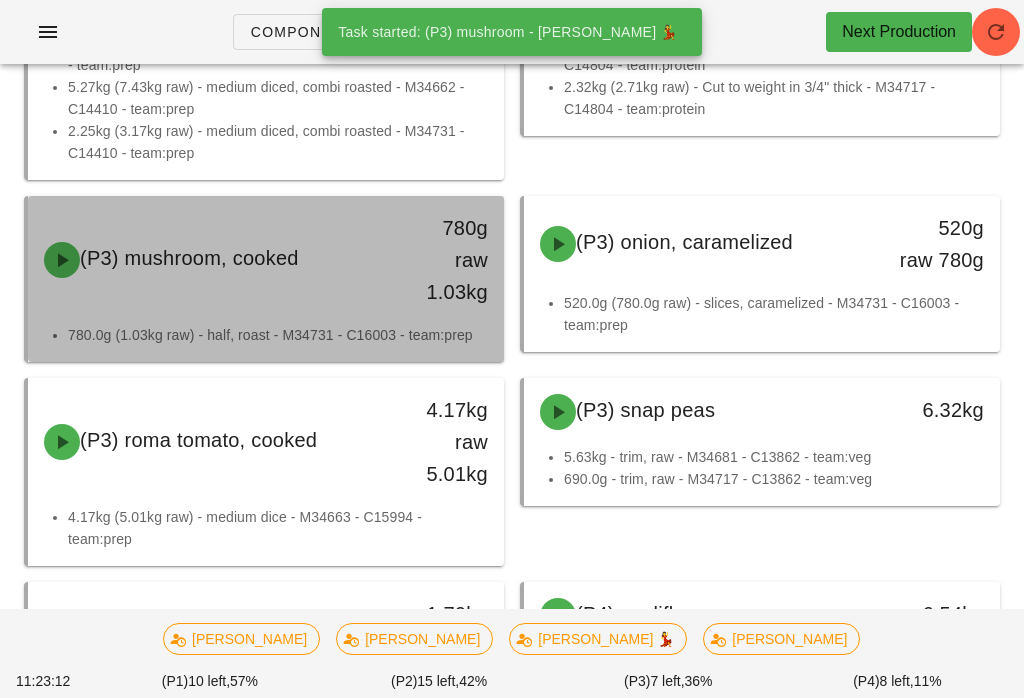 click on "780g raw 1.03kg" at bounding box center (441, 260) 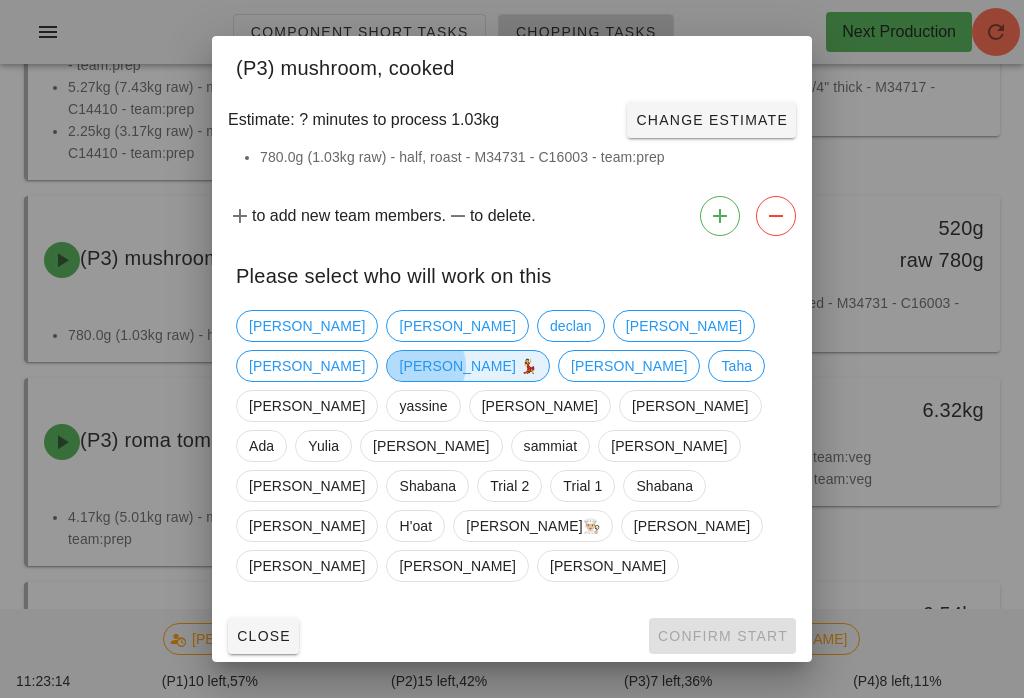click on "[PERSON_NAME] 💃" at bounding box center [468, 366] 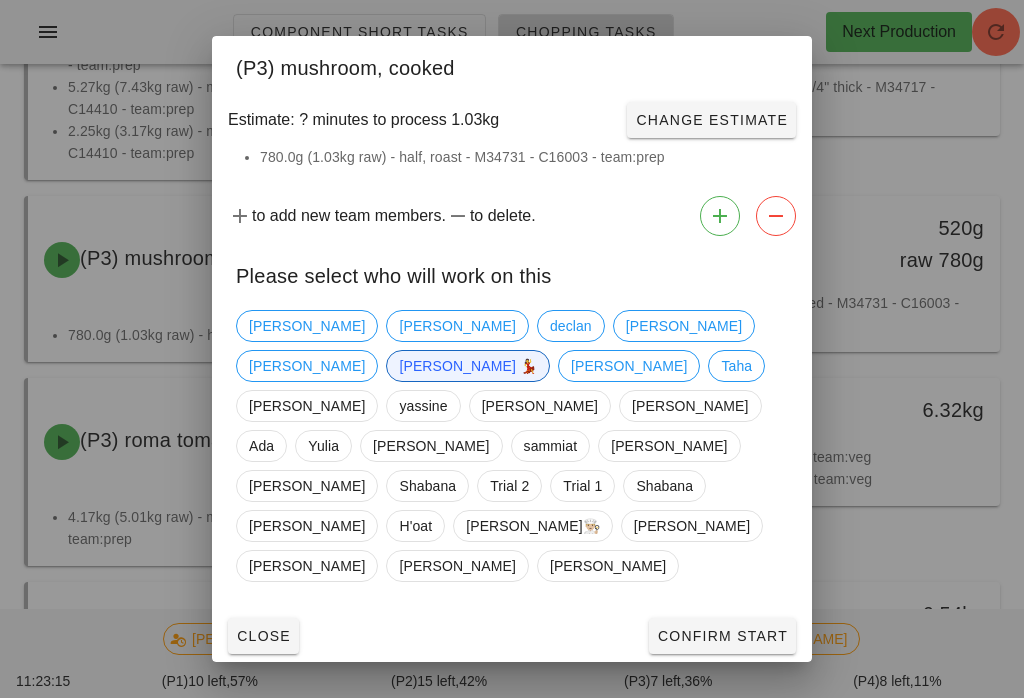 click on "Confirm Start" at bounding box center [722, 636] 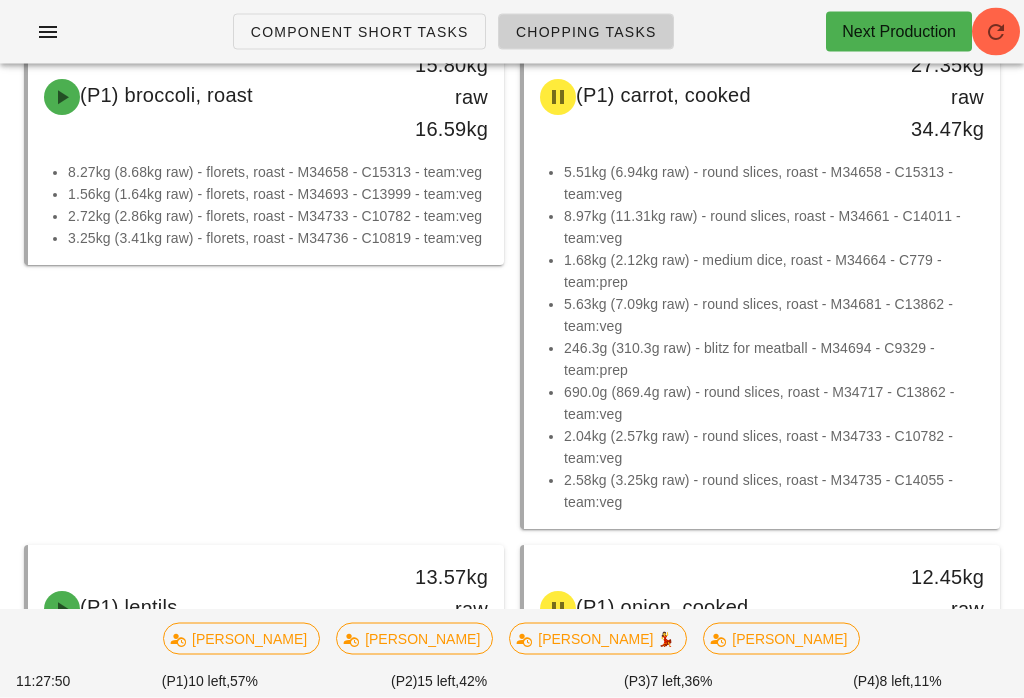scroll, scrollTop: 0, scrollLeft: 0, axis: both 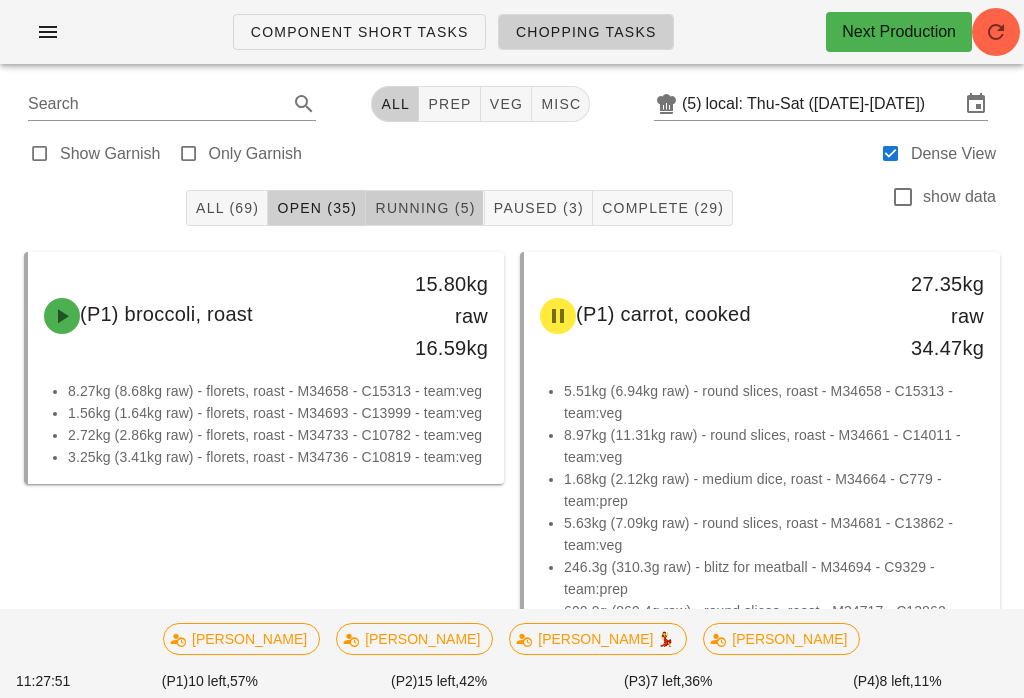 click on "Running (5)" at bounding box center (425, 208) 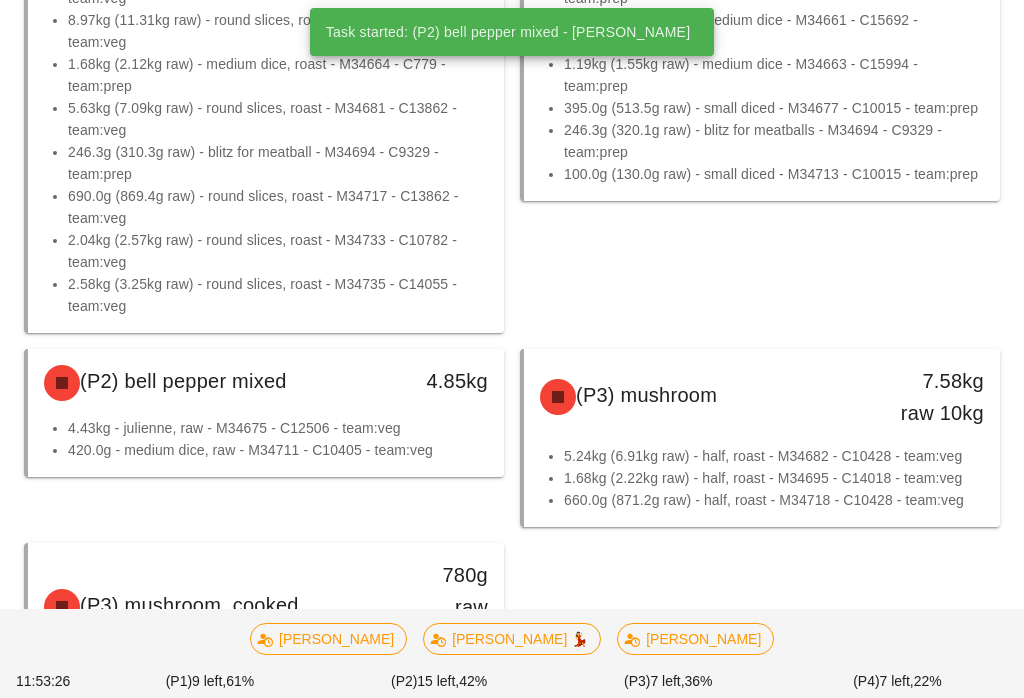 scroll, scrollTop: 410, scrollLeft: 0, axis: vertical 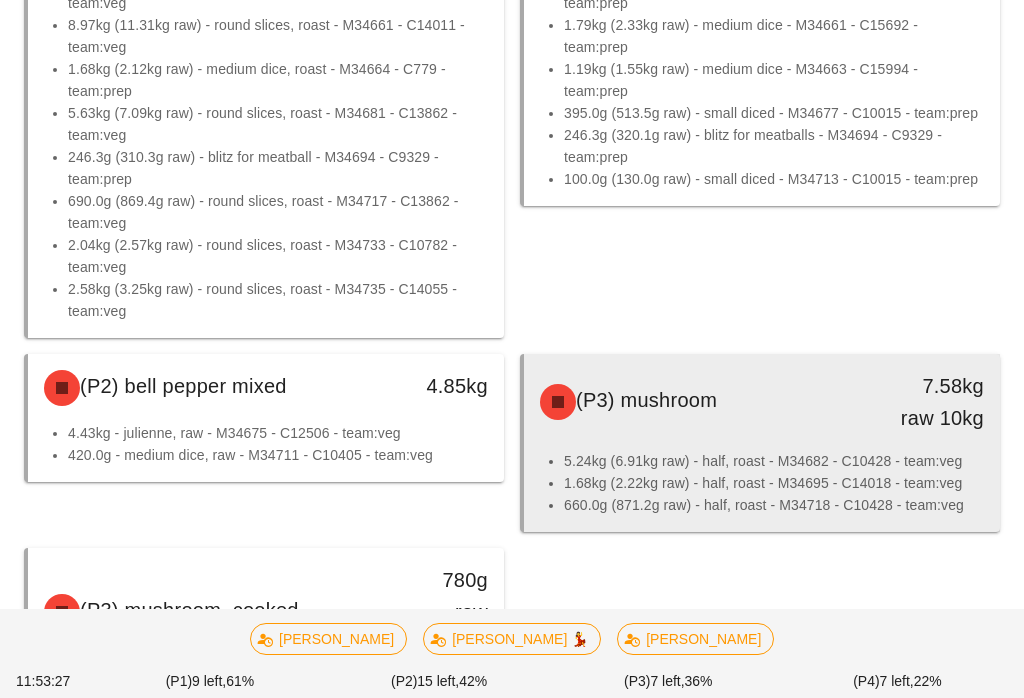 click on "(P3) mushroom 7.58kg raw 10kg" at bounding box center (762, 402) 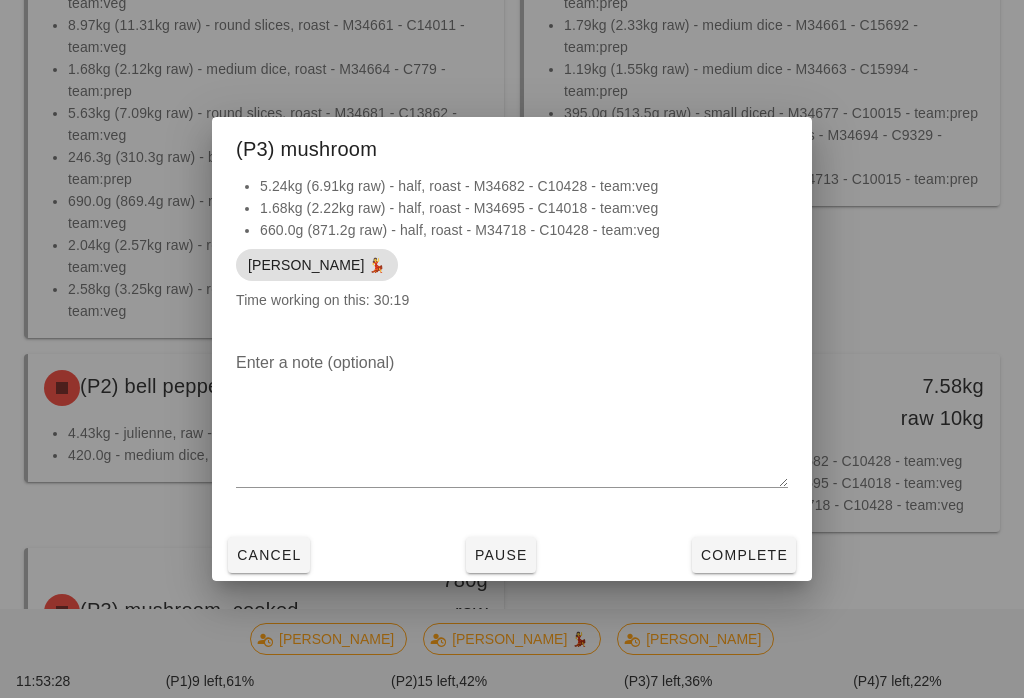 click on "Complete" at bounding box center (744, 555) 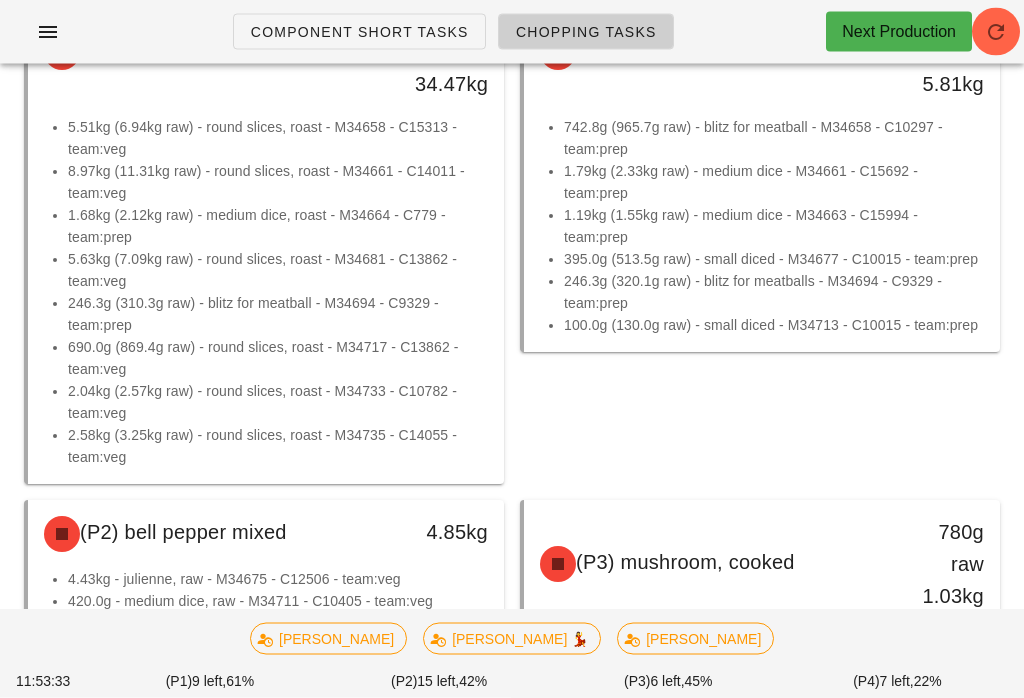 scroll, scrollTop: 264, scrollLeft: 0, axis: vertical 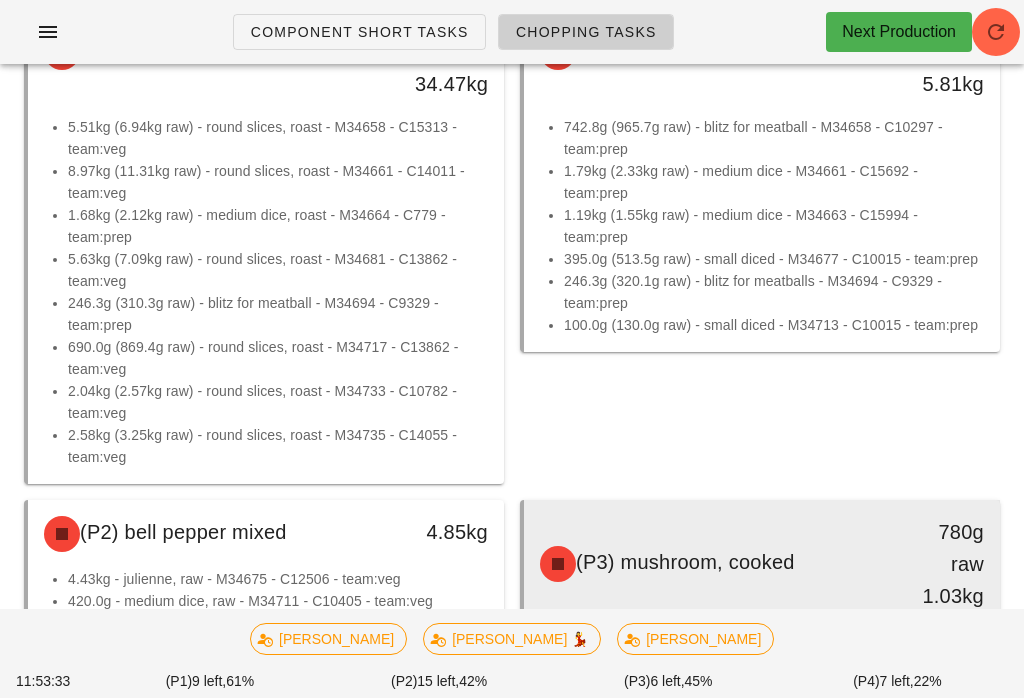 click on "(P3) mushroom, cooked" at bounding box center [685, 562] 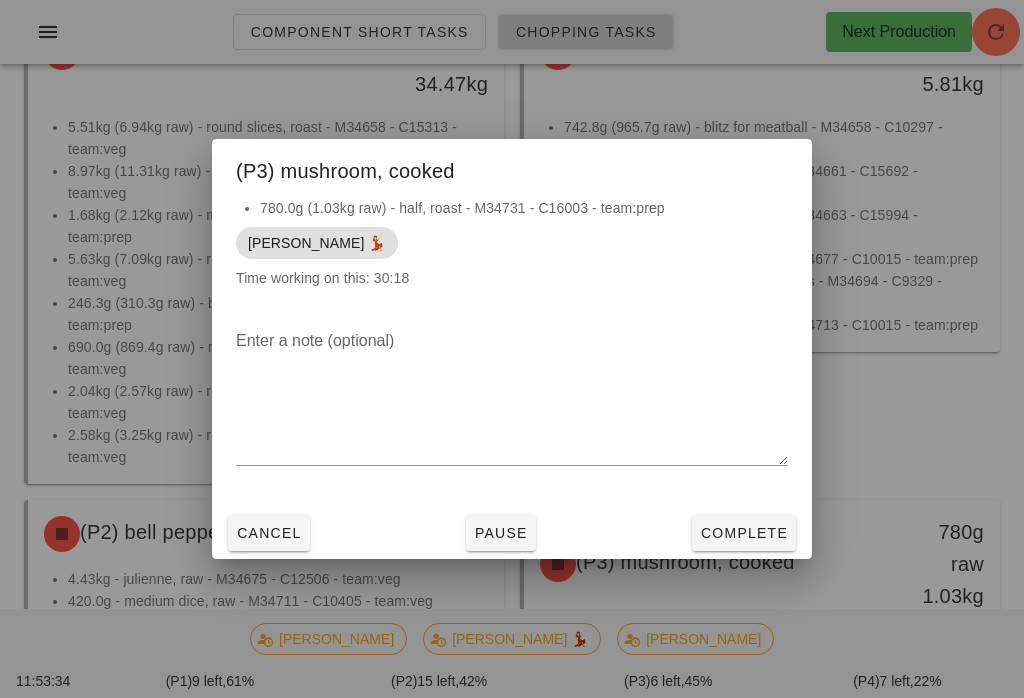 click on "Complete" at bounding box center (744, 533) 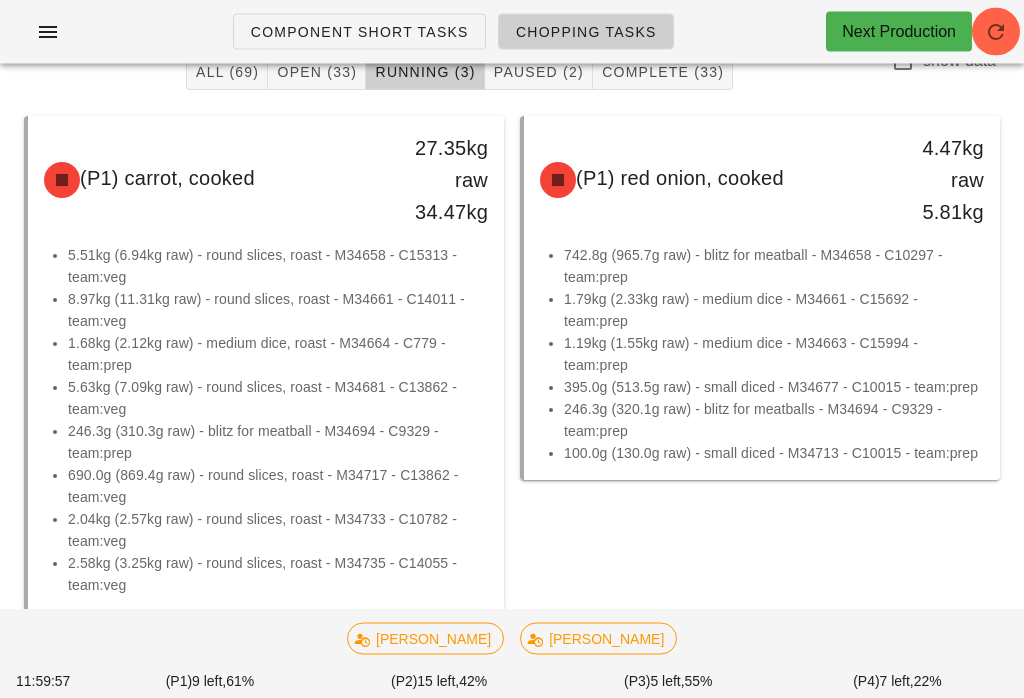 scroll, scrollTop: 136, scrollLeft: 0, axis: vertical 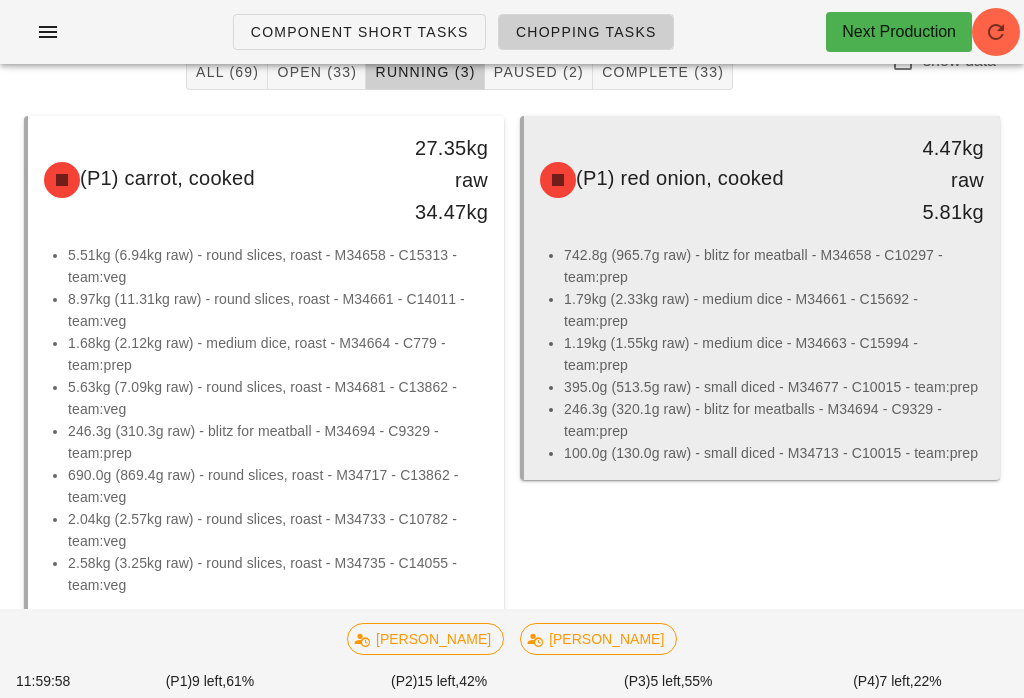 click on "1.19kg (1.55kg raw) - medium dice - M34663 - C15994 - team:prep" at bounding box center [774, 354] 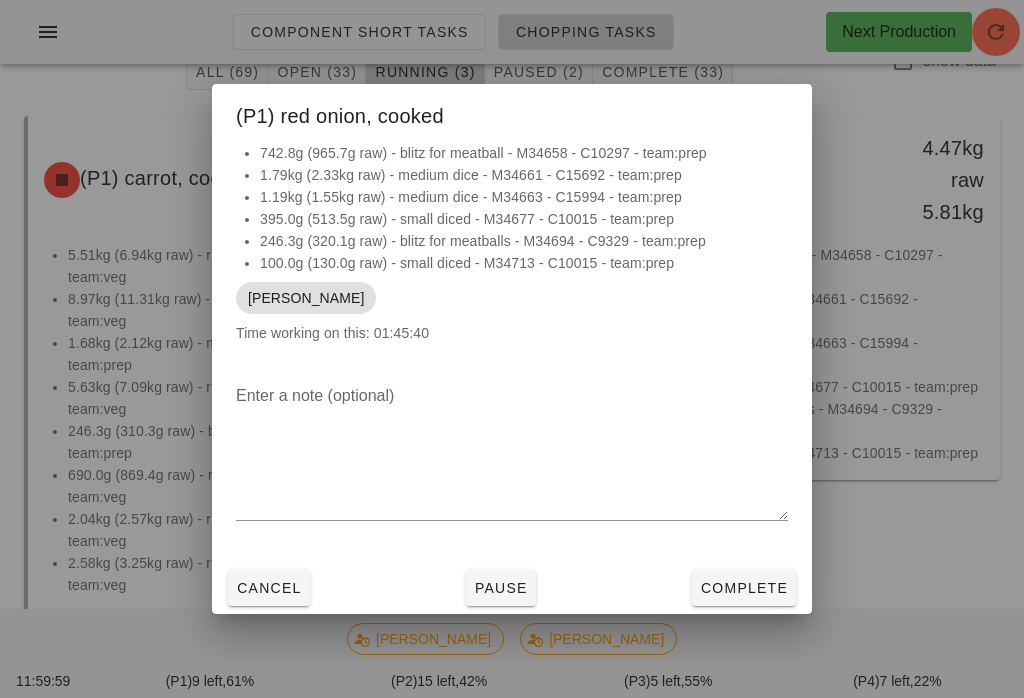 click on "Pause" at bounding box center (501, 588) 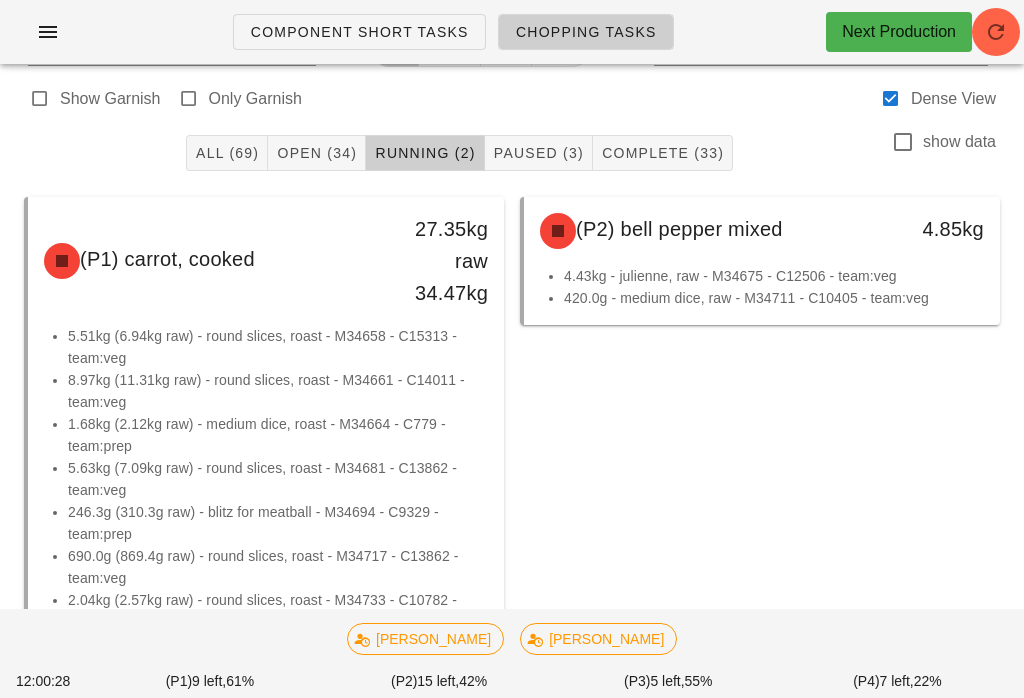 scroll, scrollTop: 0, scrollLeft: 0, axis: both 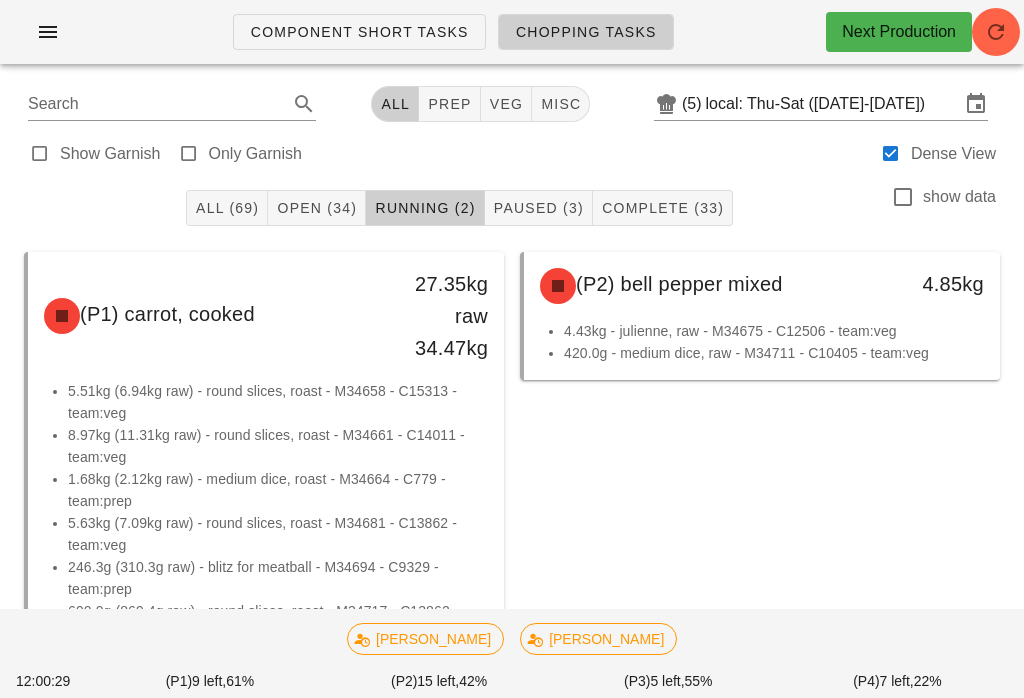 click on "Open (34)" at bounding box center (317, 208) 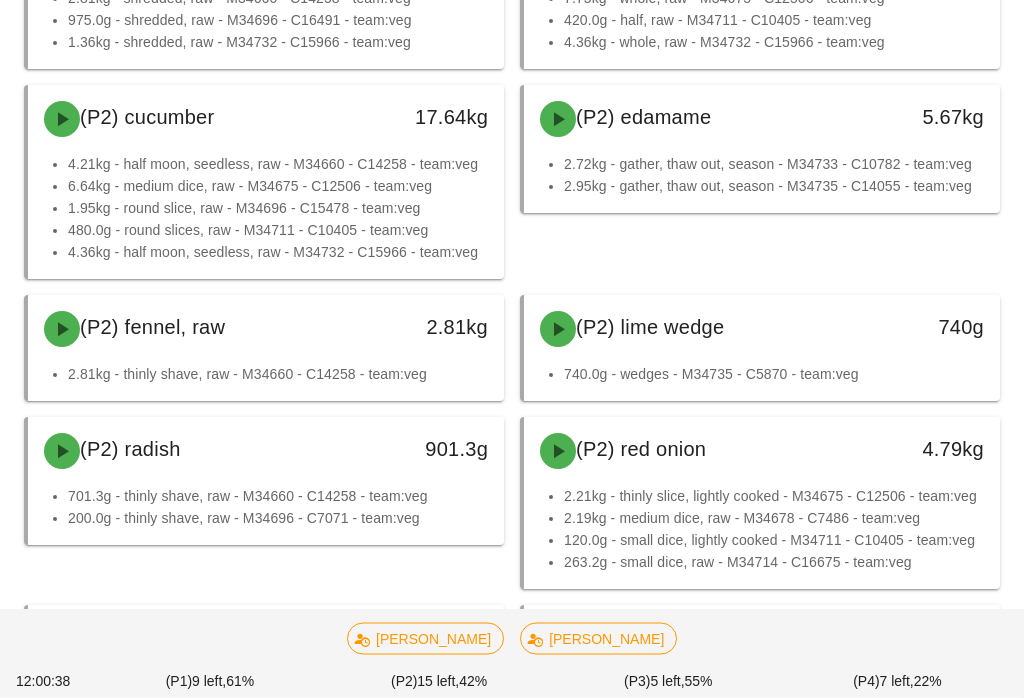 scroll, scrollTop: 2523, scrollLeft: 0, axis: vertical 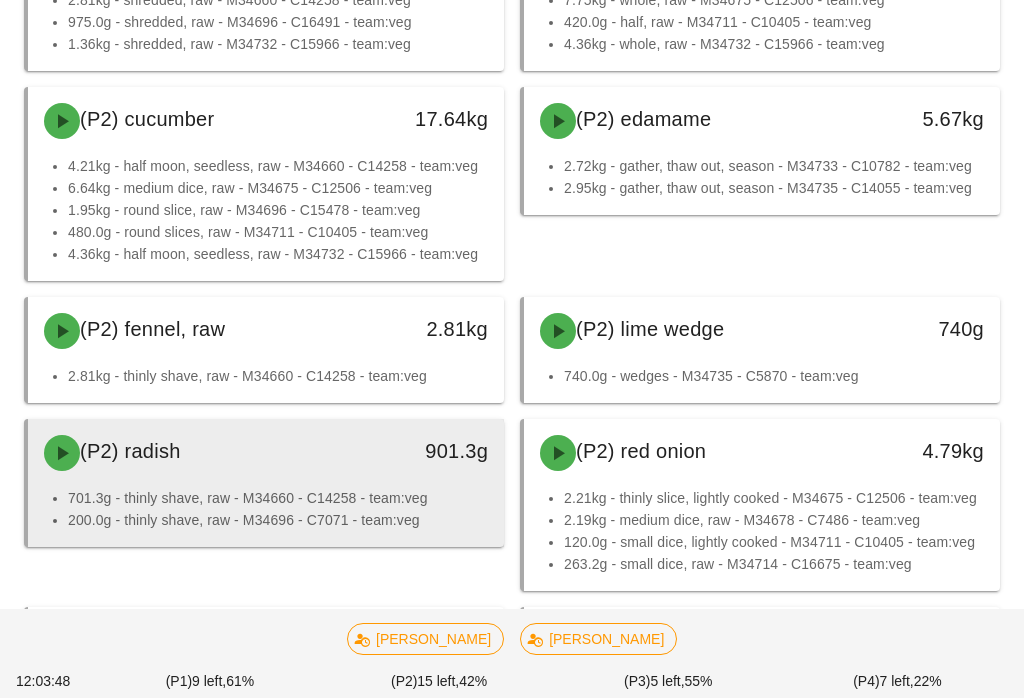 click on "(P2) radish" at bounding box center (207, 453) 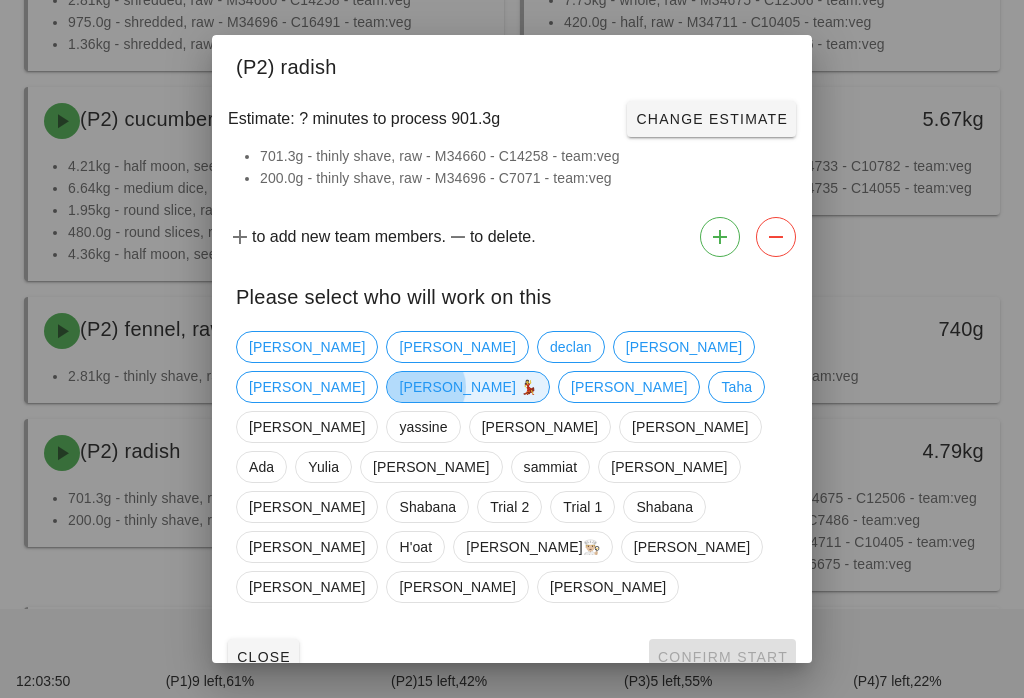 click on "[PERSON_NAME] 💃" at bounding box center (468, 387) 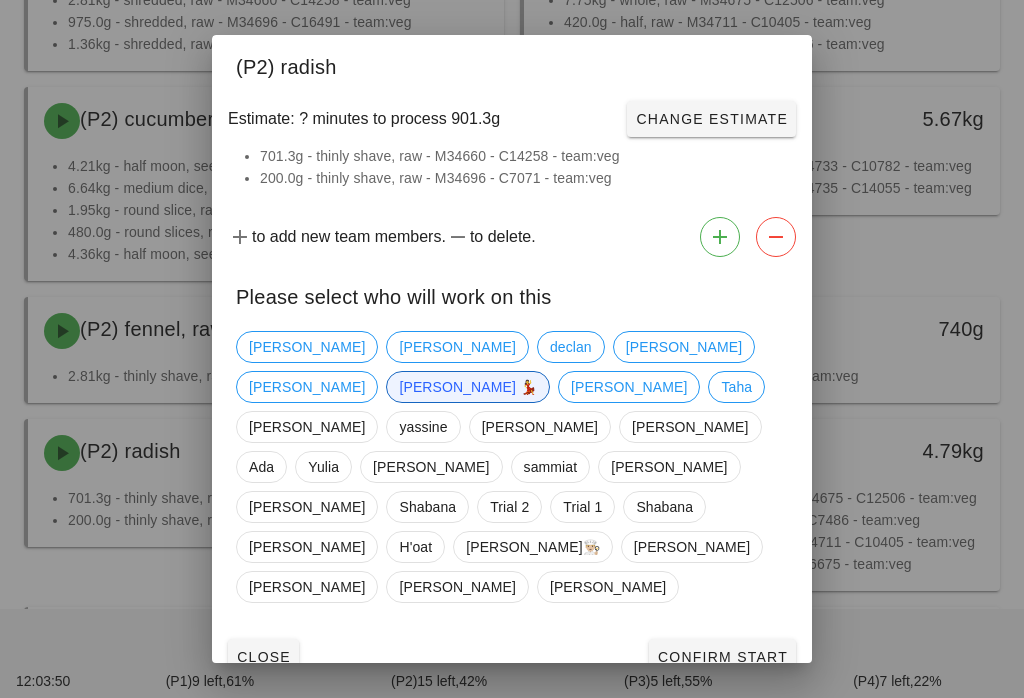 click on "Confirm Start" at bounding box center [722, 657] 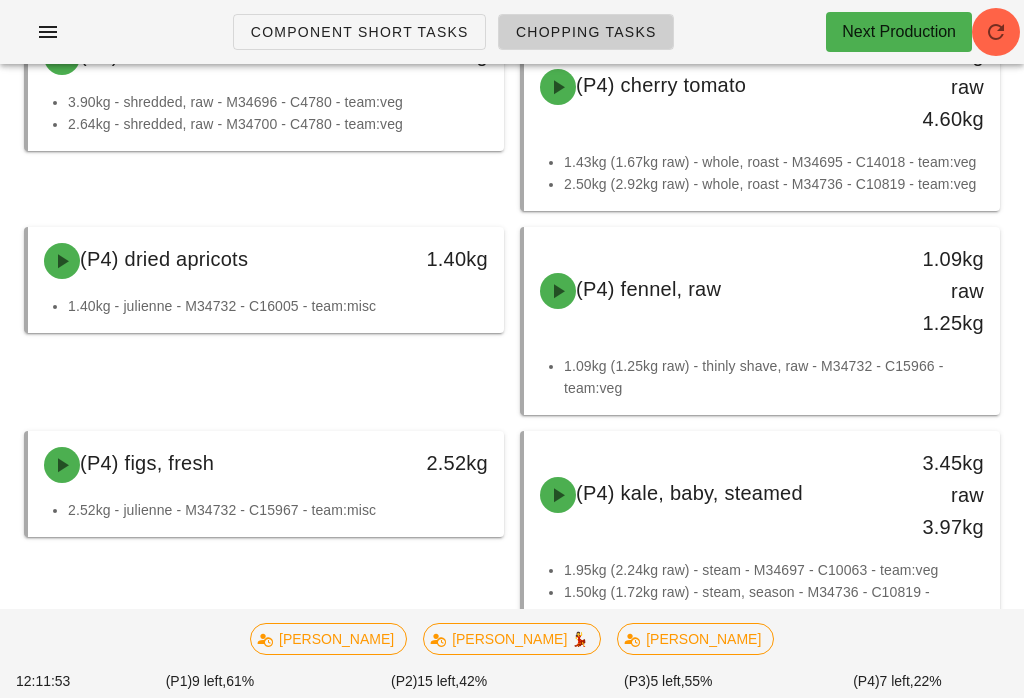 scroll, scrollTop: 3808, scrollLeft: 0, axis: vertical 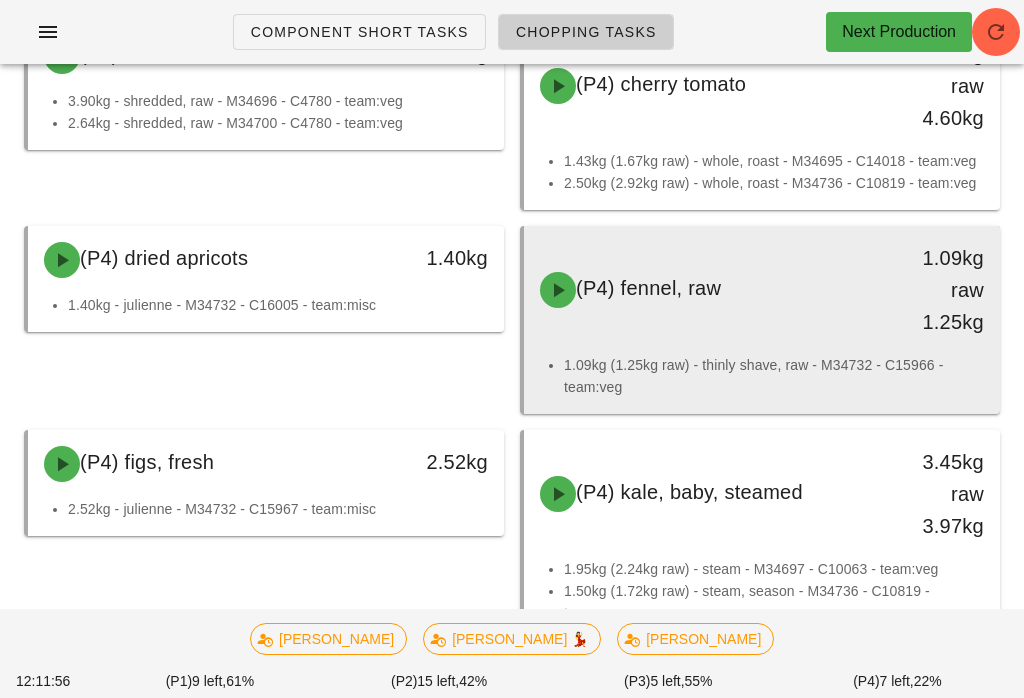 click on "(P4) fennel, raw 1.09kg raw 1.25kg" at bounding box center (762, 290) 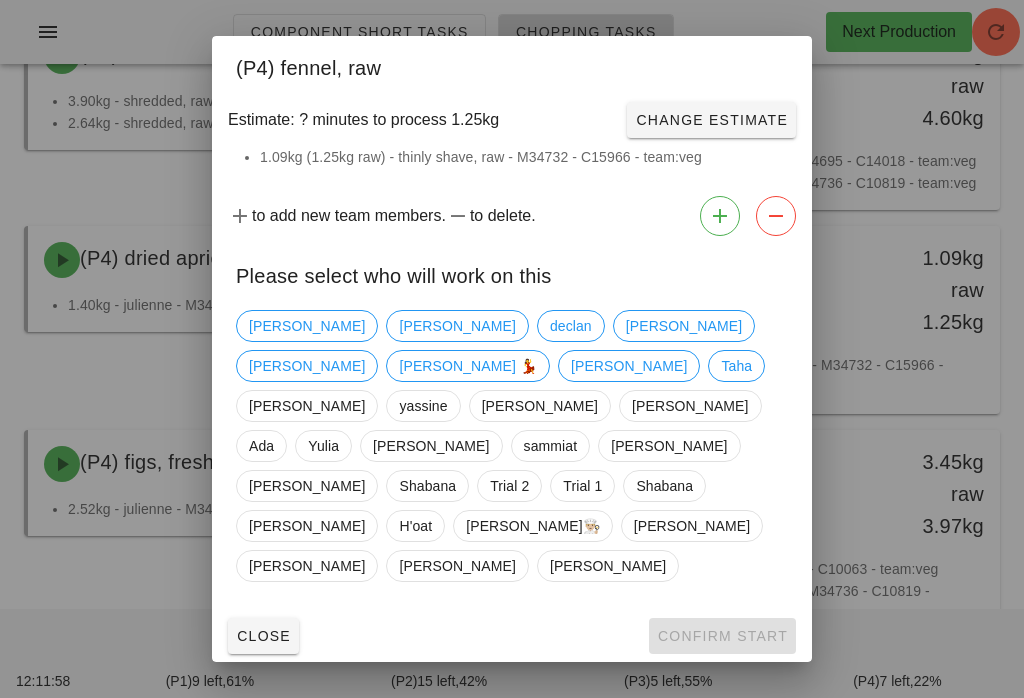 click at bounding box center (512, 349) 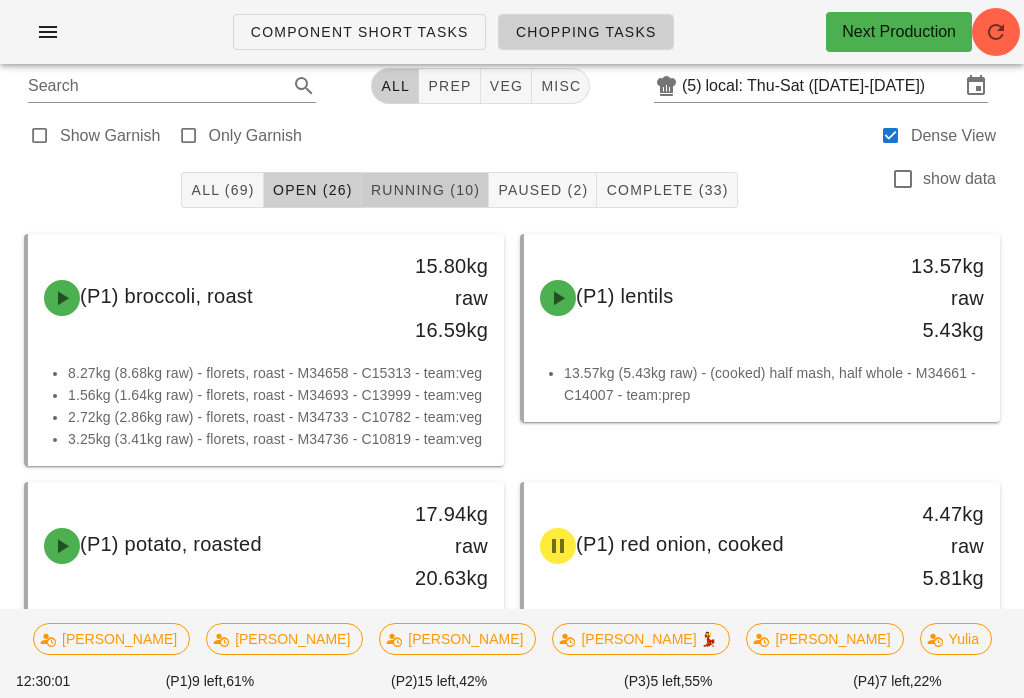 scroll, scrollTop: 0, scrollLeft: 0, axis: both 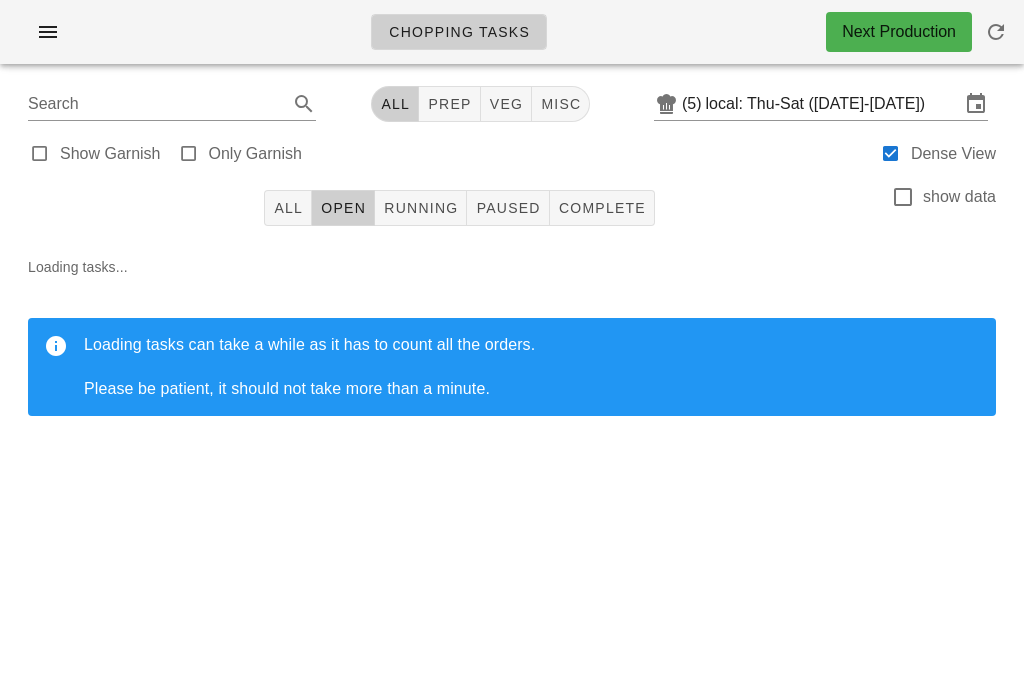 click on "Running" at bounding box center [421, 208] 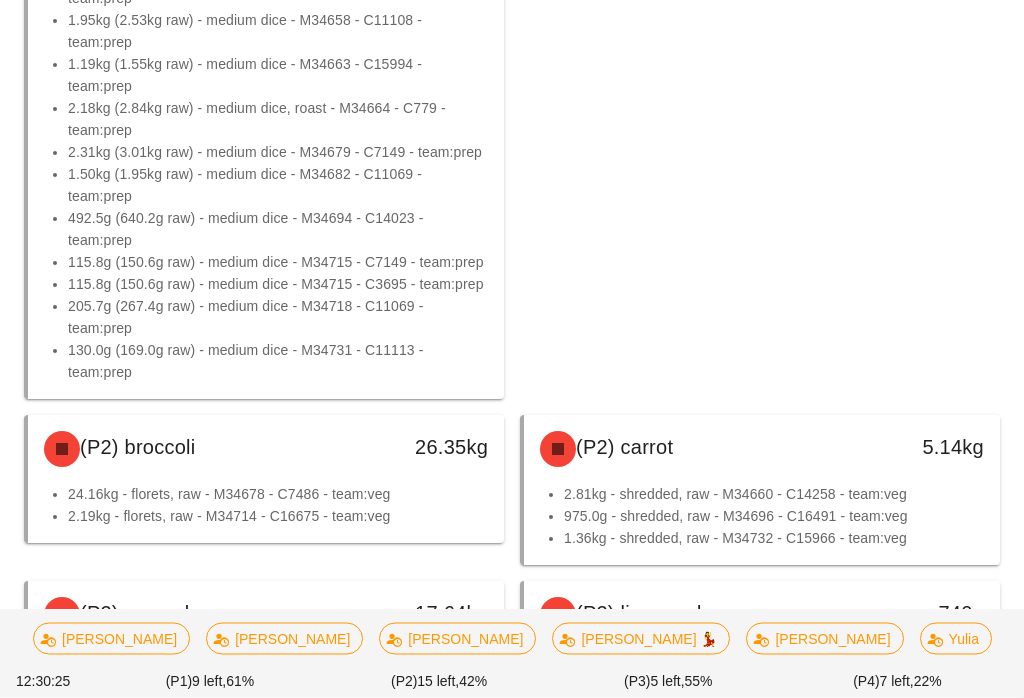 scroll, scrollTop: 949, scrollLeft: 0, axis: vertical 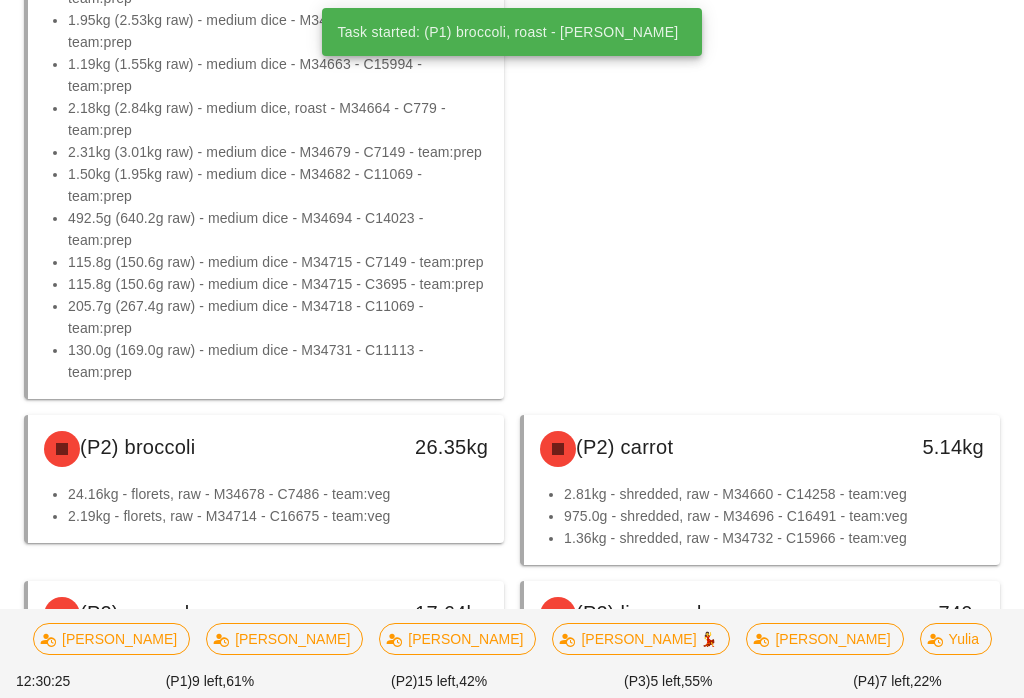 click on "(P2) bell pepper mixed 4.85kg 4.43kg - julienne, raw - M34675 - C12506 - team:veg 420.0g - medium dice, raw - M34711 - C10405 - team:veg" at bounding box center [760, 107] 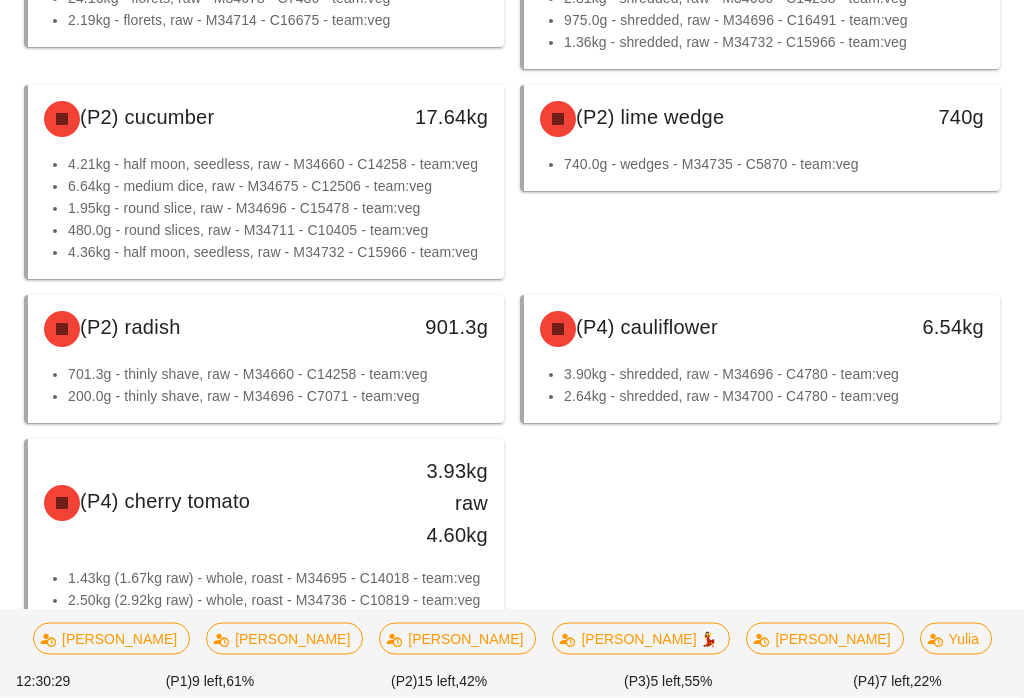 scroll, scrollTop: 1473, scrollLeft: 0, axis: vertical 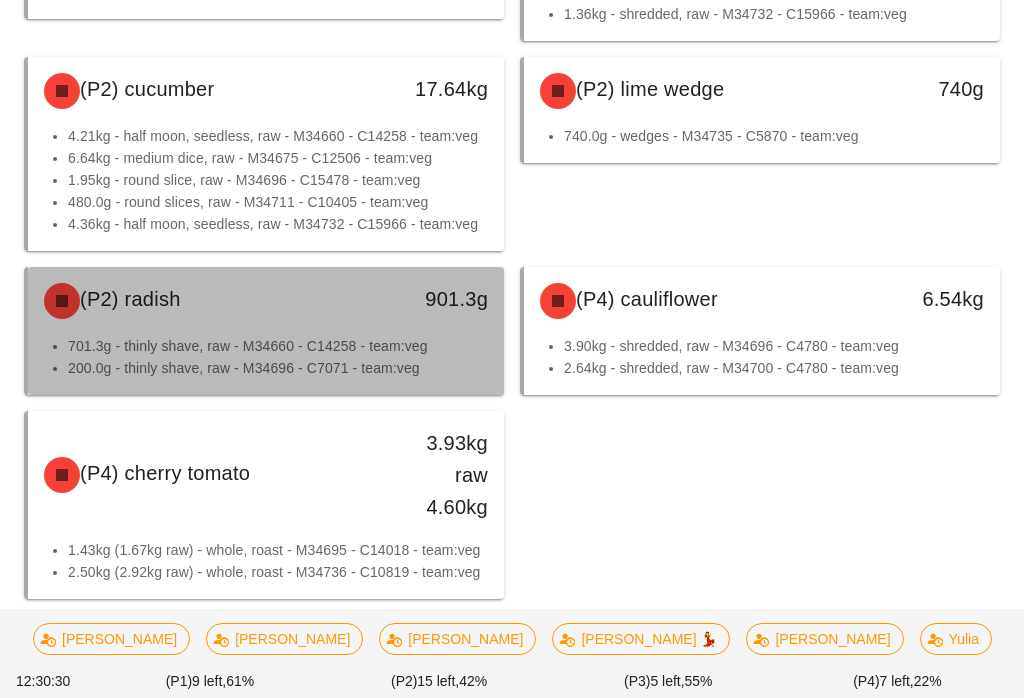 click on "(P2) radish 901.3g" at bounding box center [266, 301] 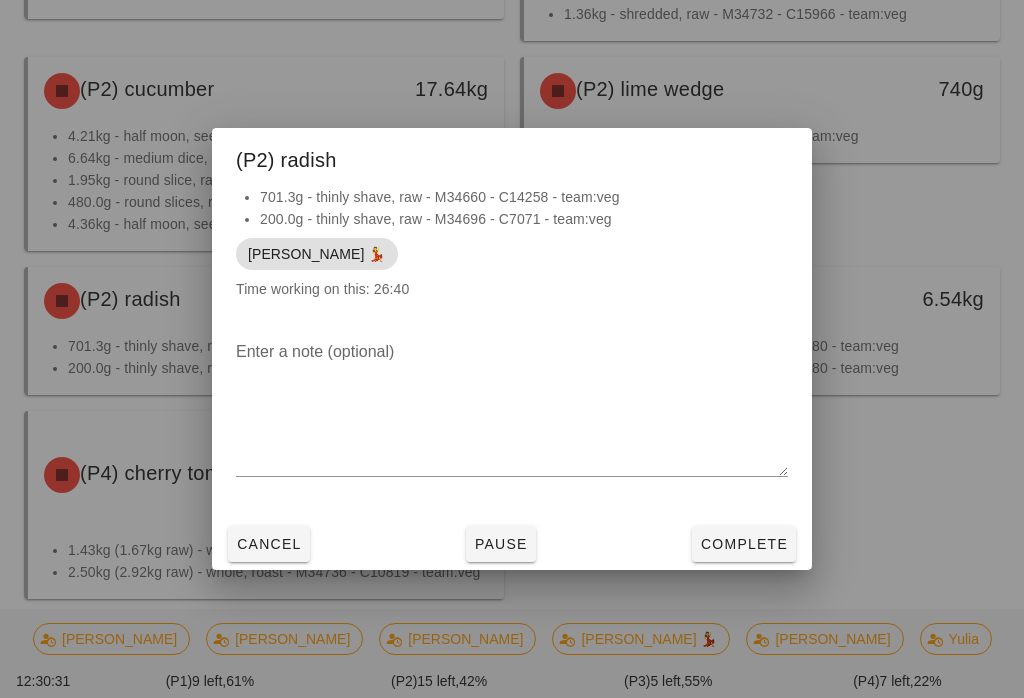 scroll, scrollTop: 1487, scrollLeft: 0, axis: vertical 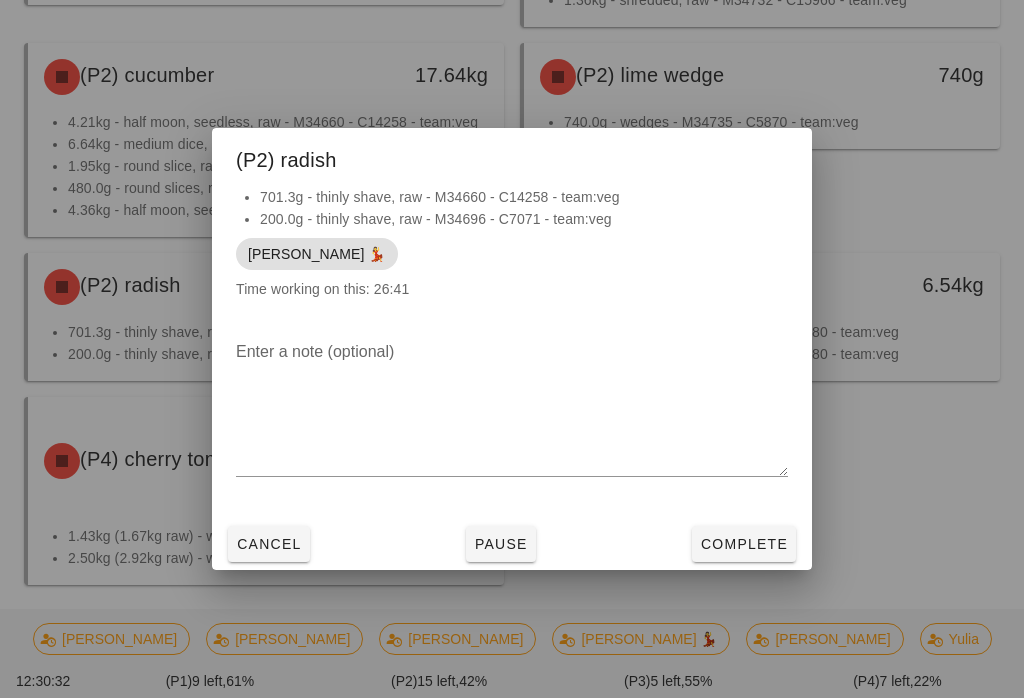 click on "Complete" at bounding box center (744, 544) 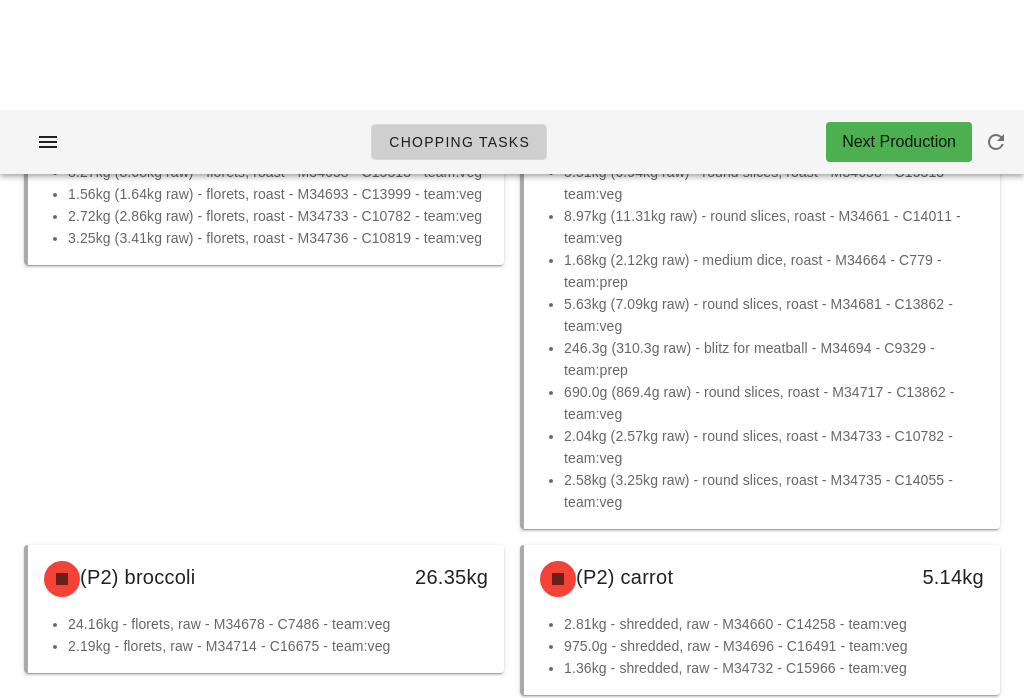 scroll, scrollTop: 0, scrollLeft: 0, axis: both 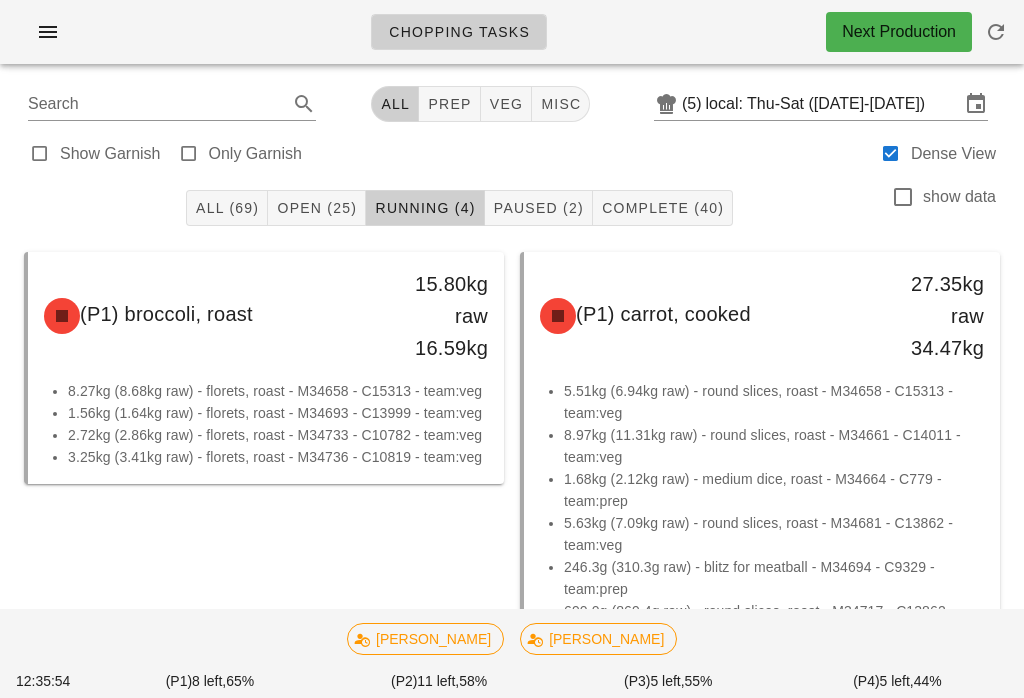click on "Search" at bounding box center (156, 104) 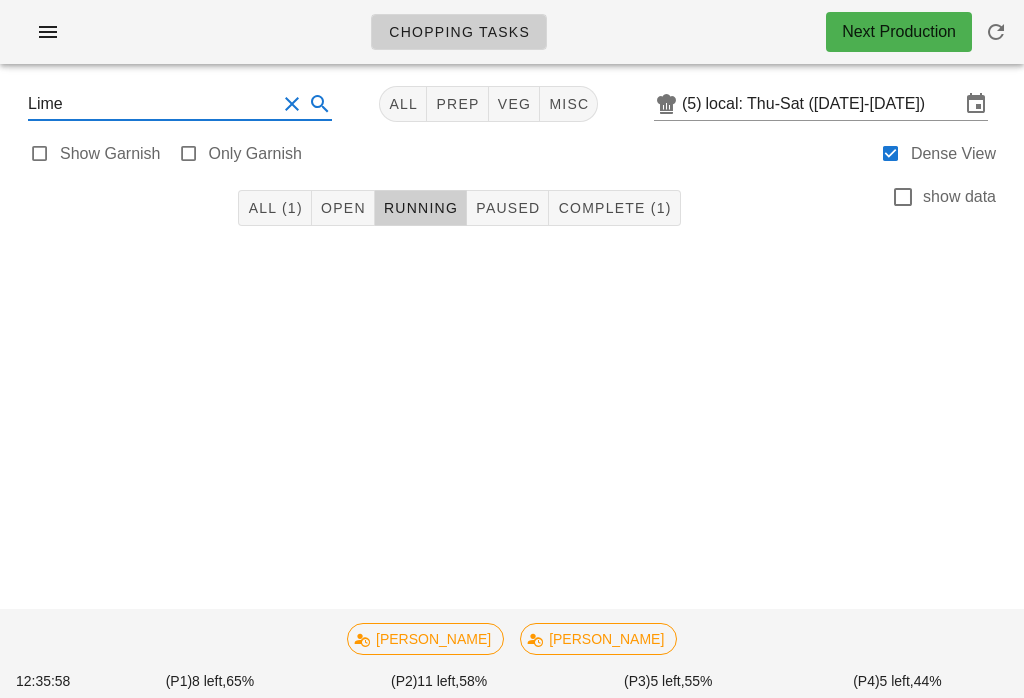 click on "All (1)" at bounding box center (274, 208) 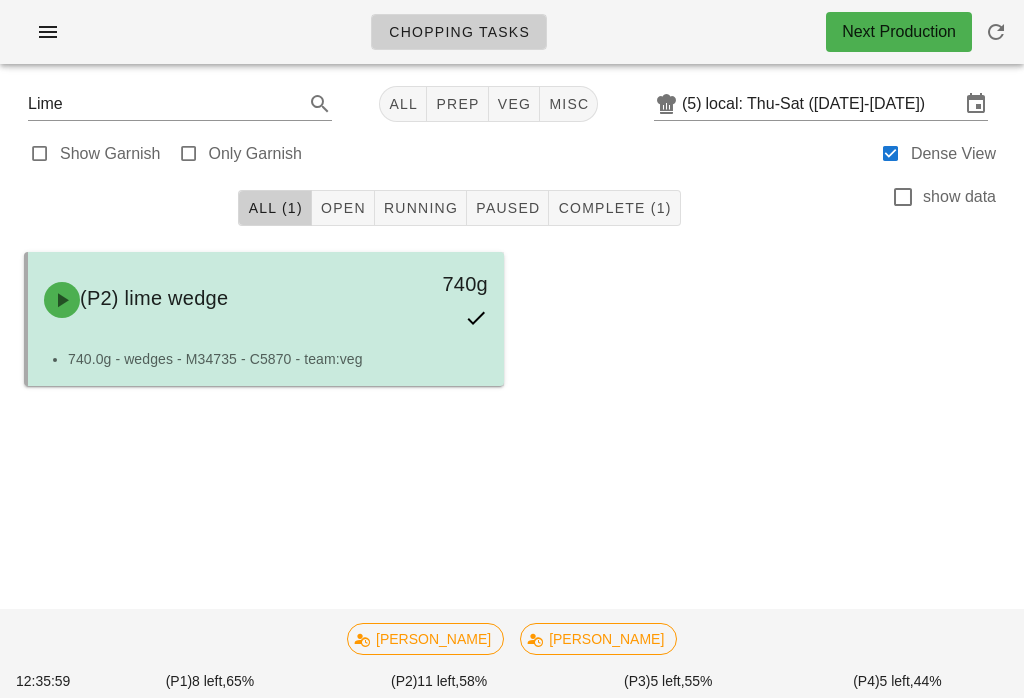 click on "(P2) lime wedge" at bounding box center (207, 300) 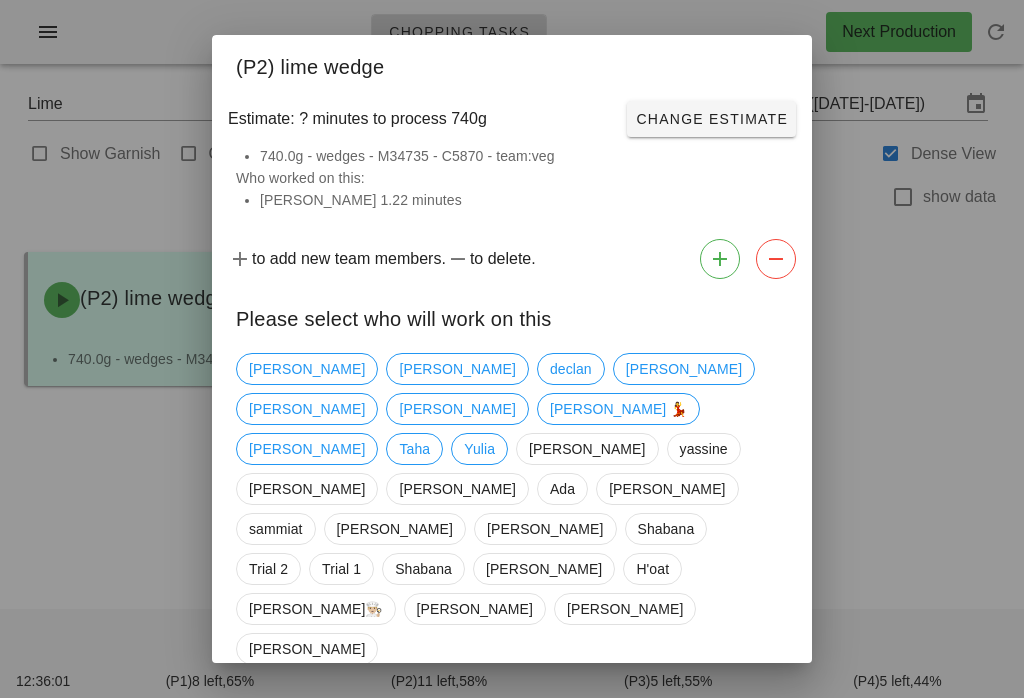 click at bounding box center (512, 349) 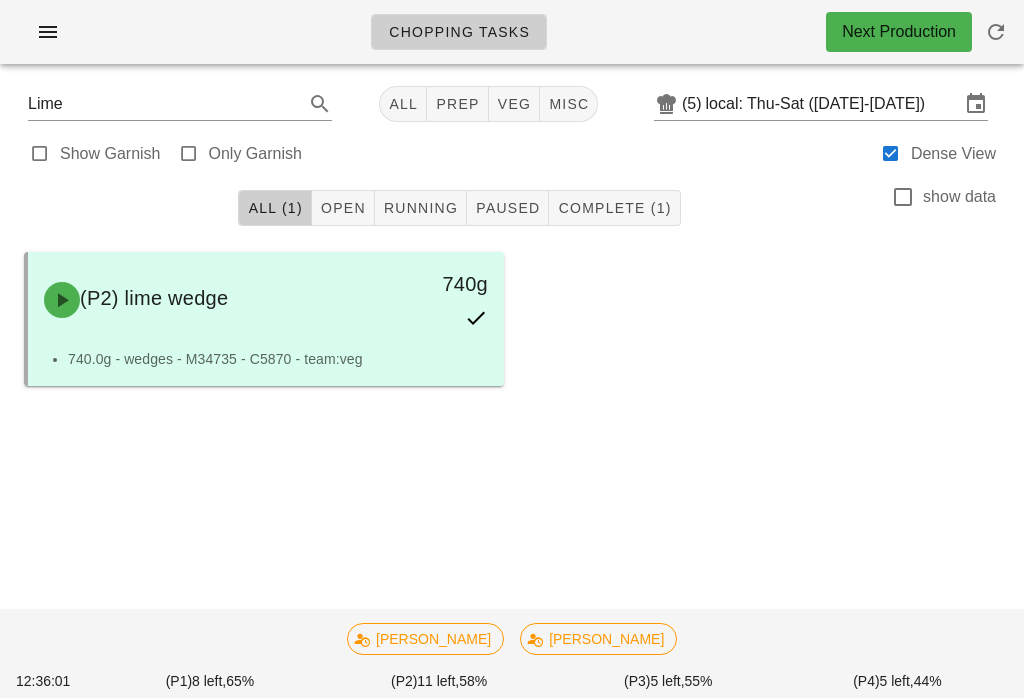 click on "Chopping Tasks Next Production" at bounding box center (512, 40) 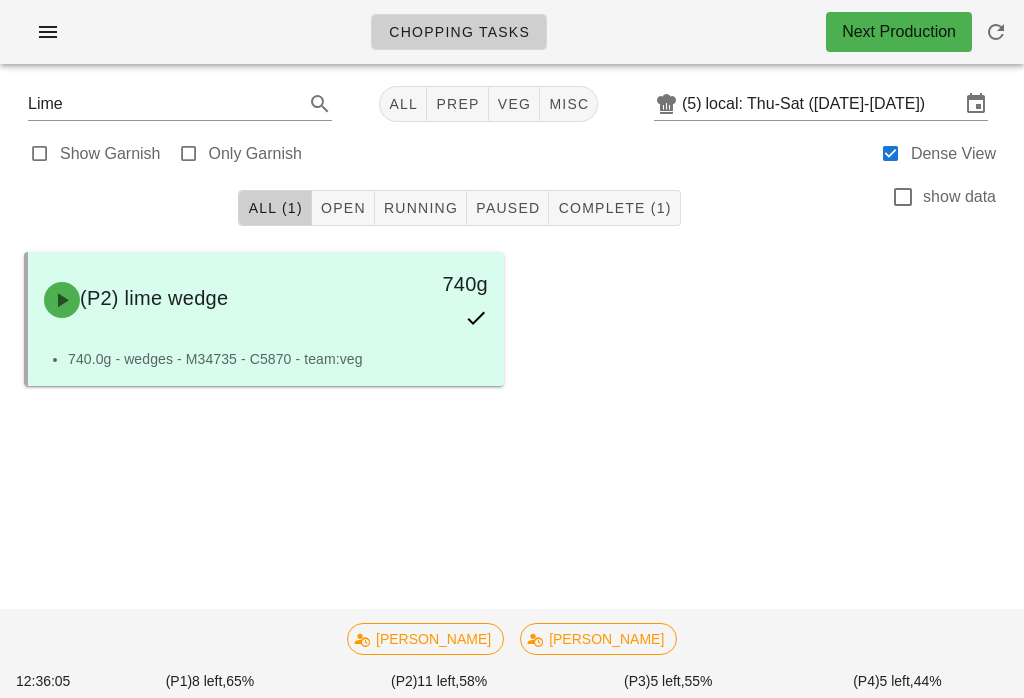 click on "Lime" at bounding box center (152, 104) 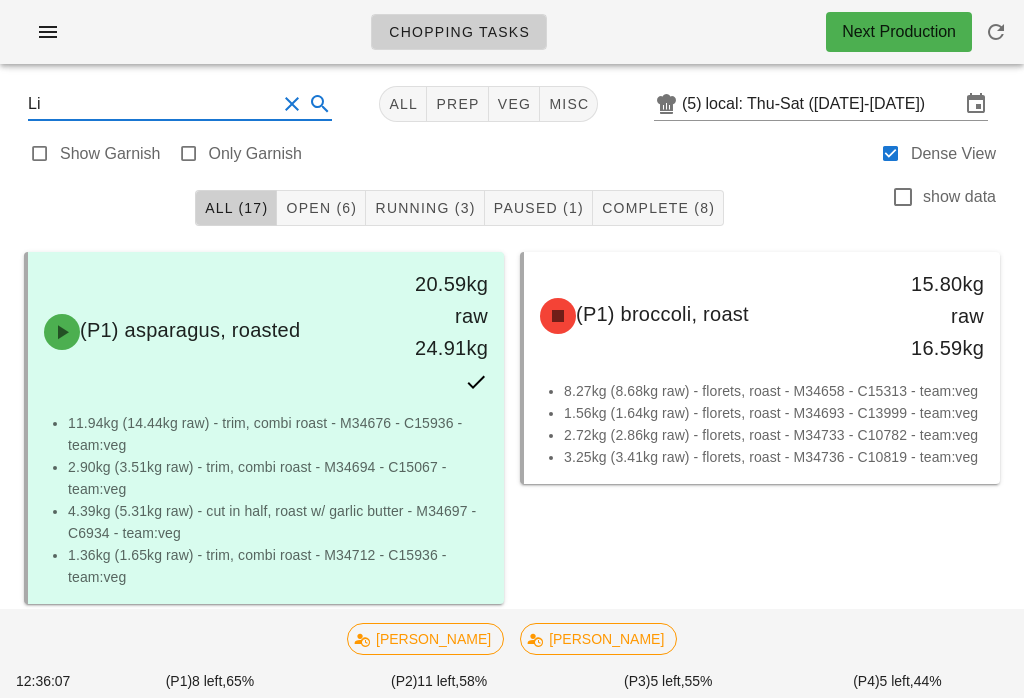 type on "L" 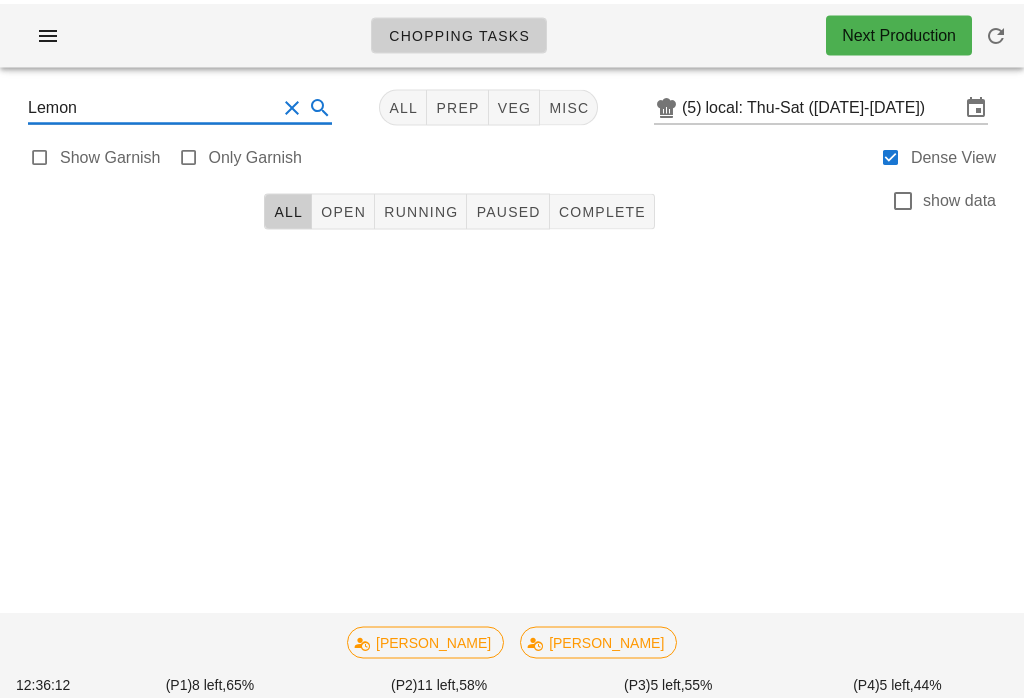 scroll, scrollTop: 0, scrollLeft: 0, axis: both 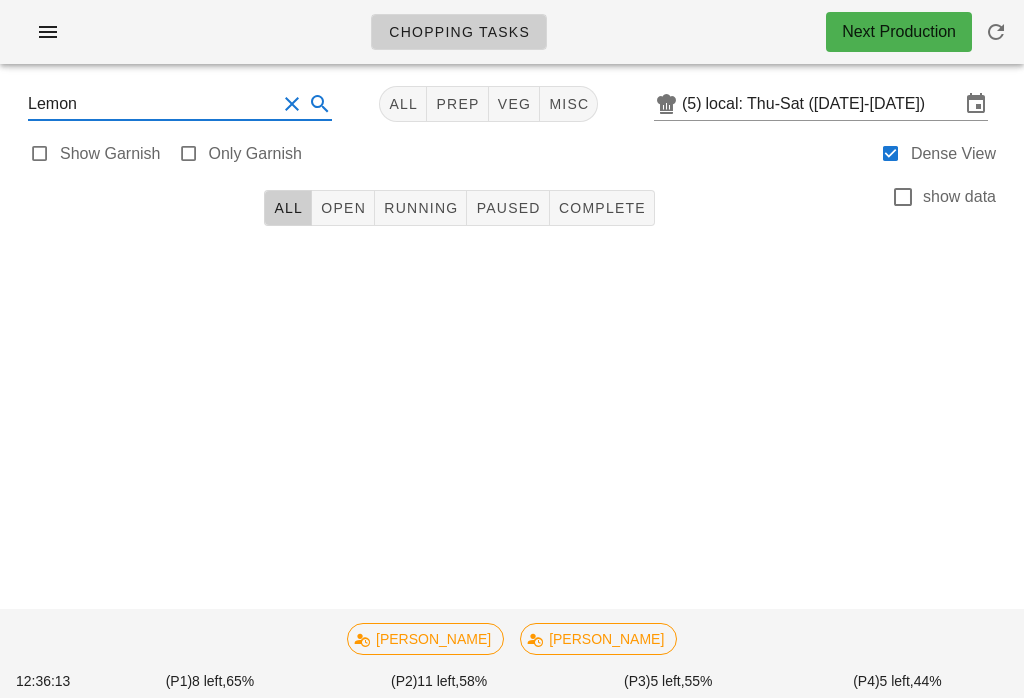 type on "Lemon" 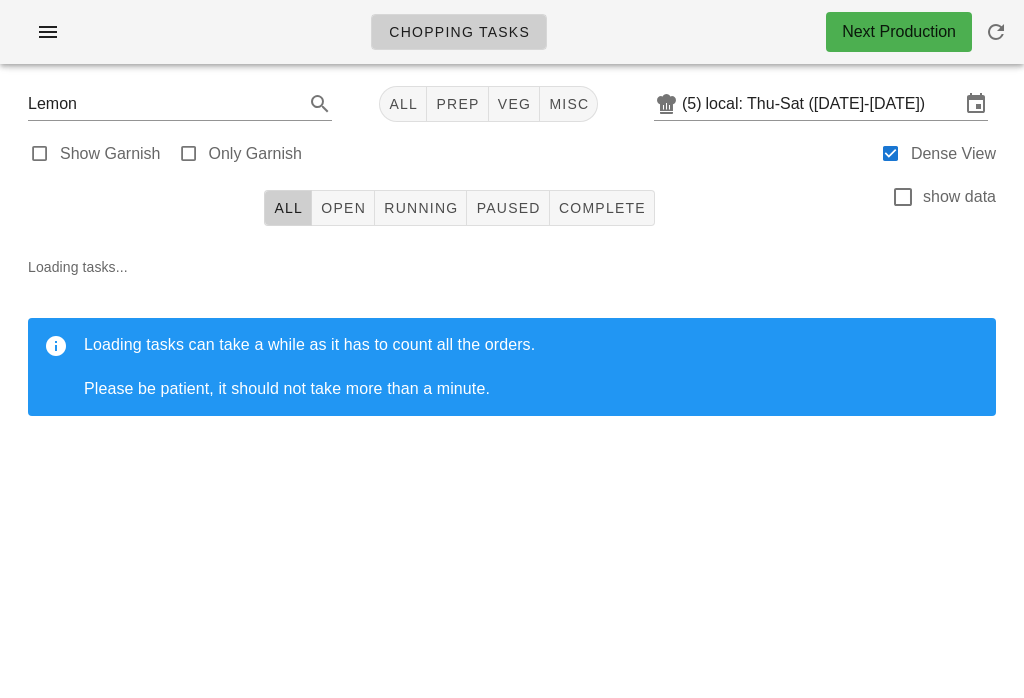scroll, scrollTop: 0, scrollLeft: 0, axis: both 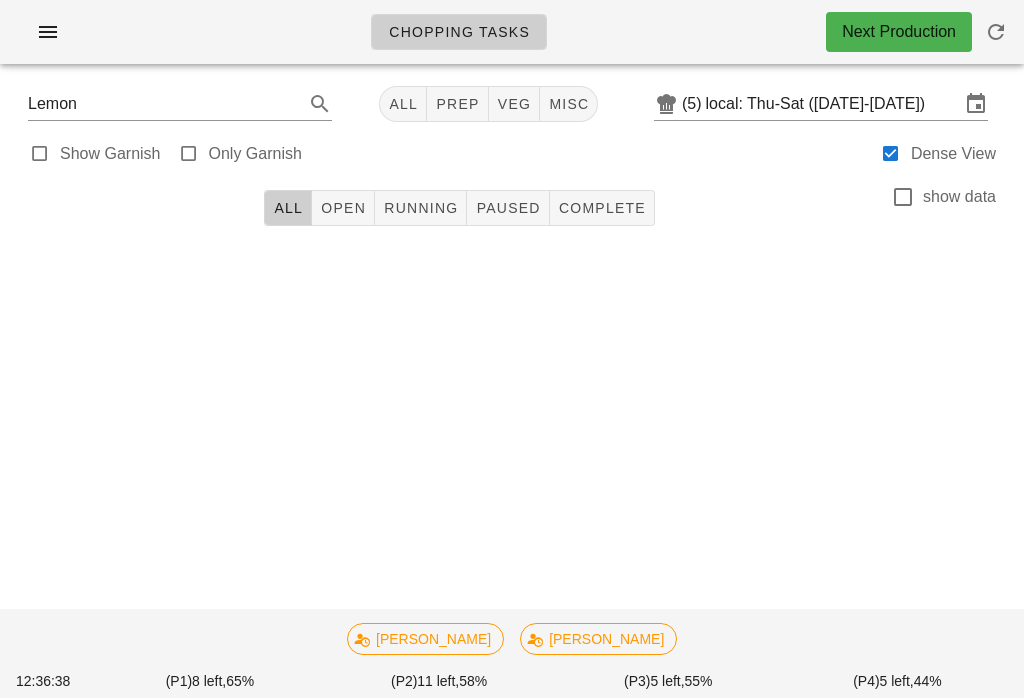 click on "Open" at bounding box center (343, 208) 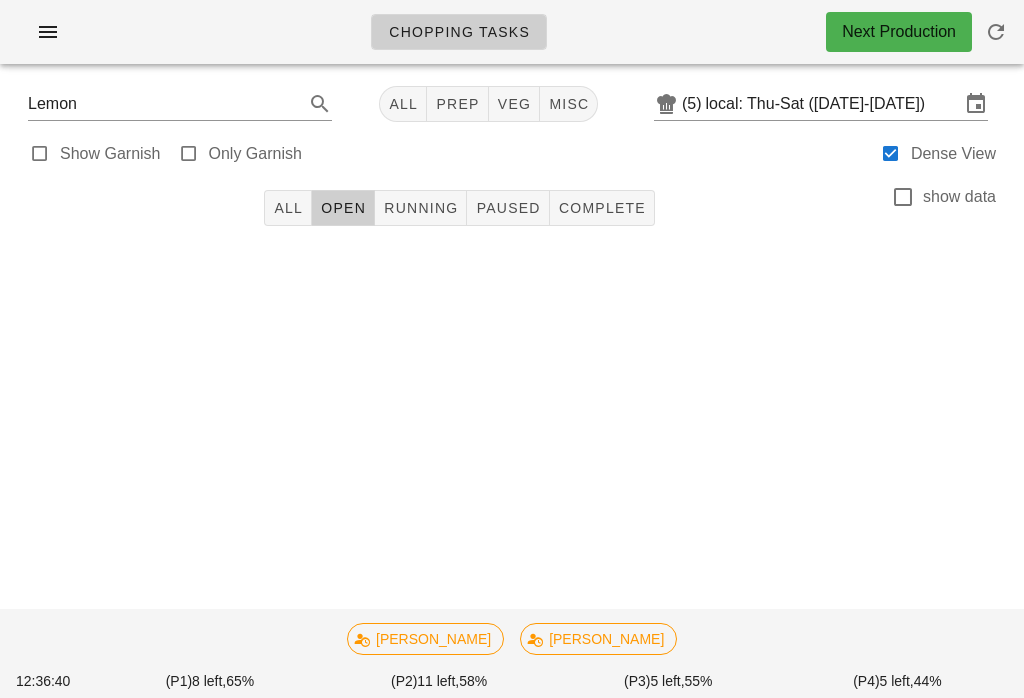 click on "Chopping Tasks Next Production  Lemon All prep  veg  misc  (5) local: Thu-Sat (Jul 24-Jul 26) Show Garnish Only Garnish Dense View All  Open  Running  Paused  Complete  show data  Nick   Tada   12:36:40   (P1)  8 left,   65%   (P2)  11 left,   58%   (P3)  5 left,   55%   (P4)  5 left,   44%      Something unexpected happened. Please refresh the page and check your work.      Close" at bounding box center (512, 349) 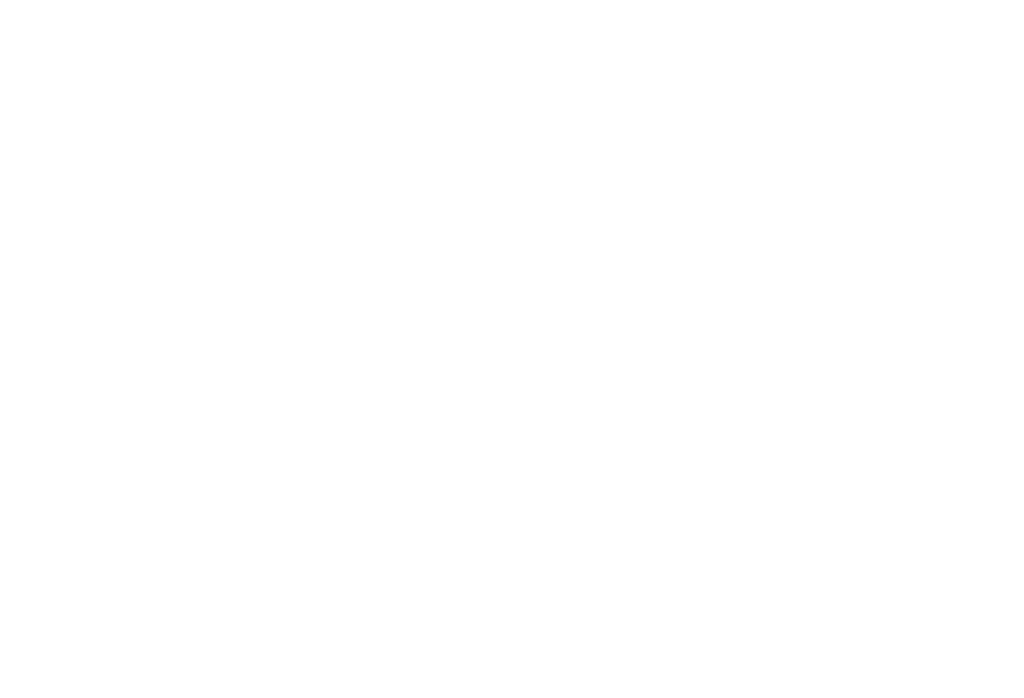 scroll, scrollTop: 0, scrollLeft: 0, axis: both 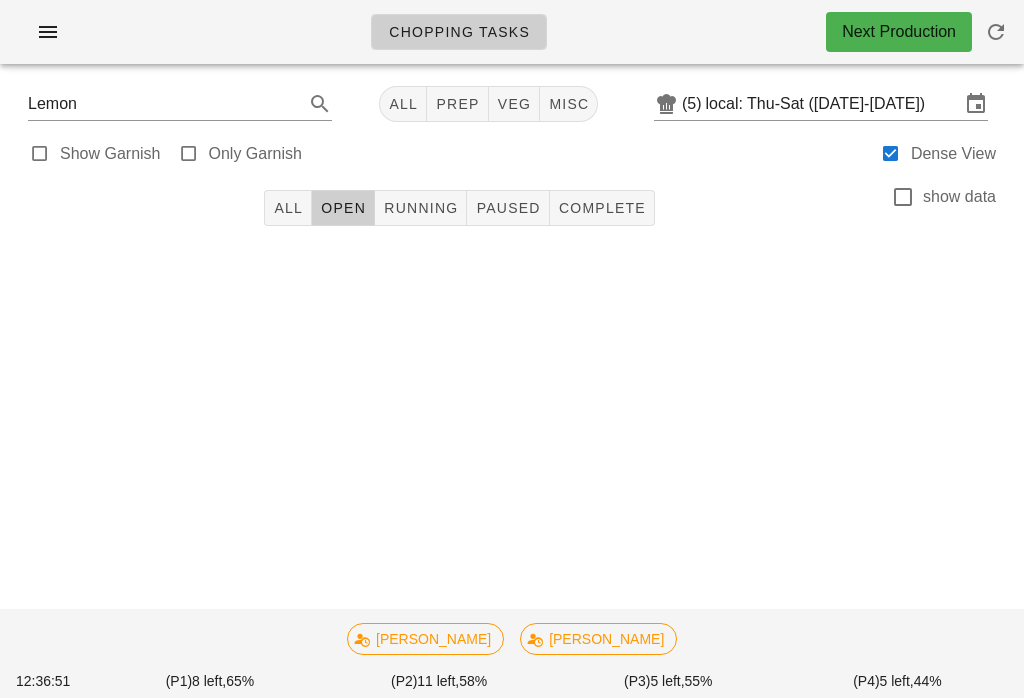 click on "All" at bounding box center (288, 208) 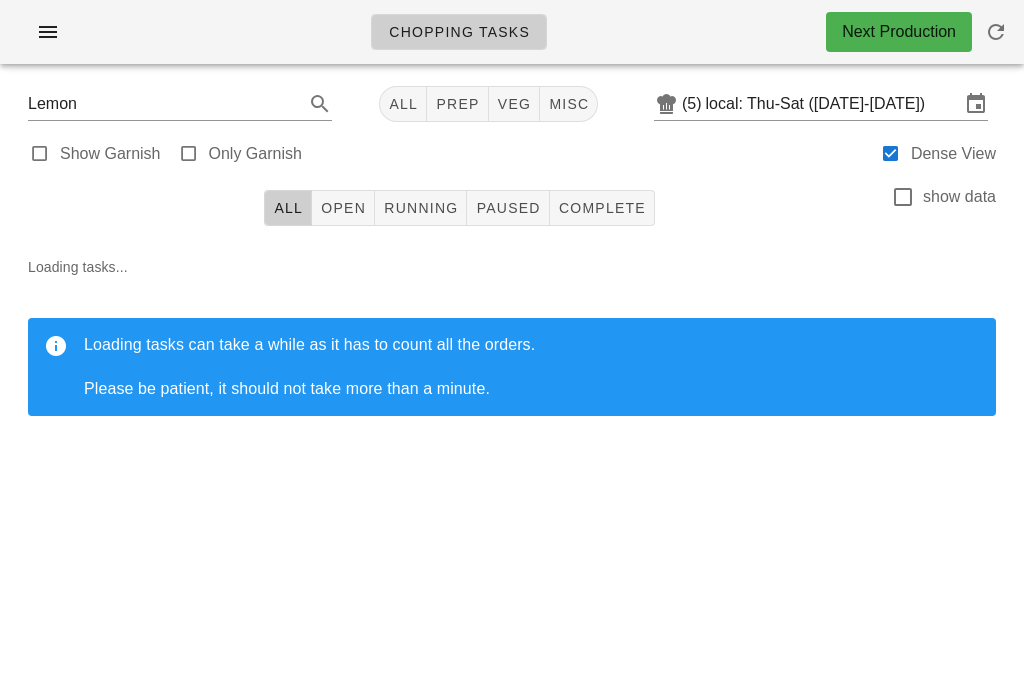 scroll, scrollTop: 0, scrollLeft: 0, axis: both 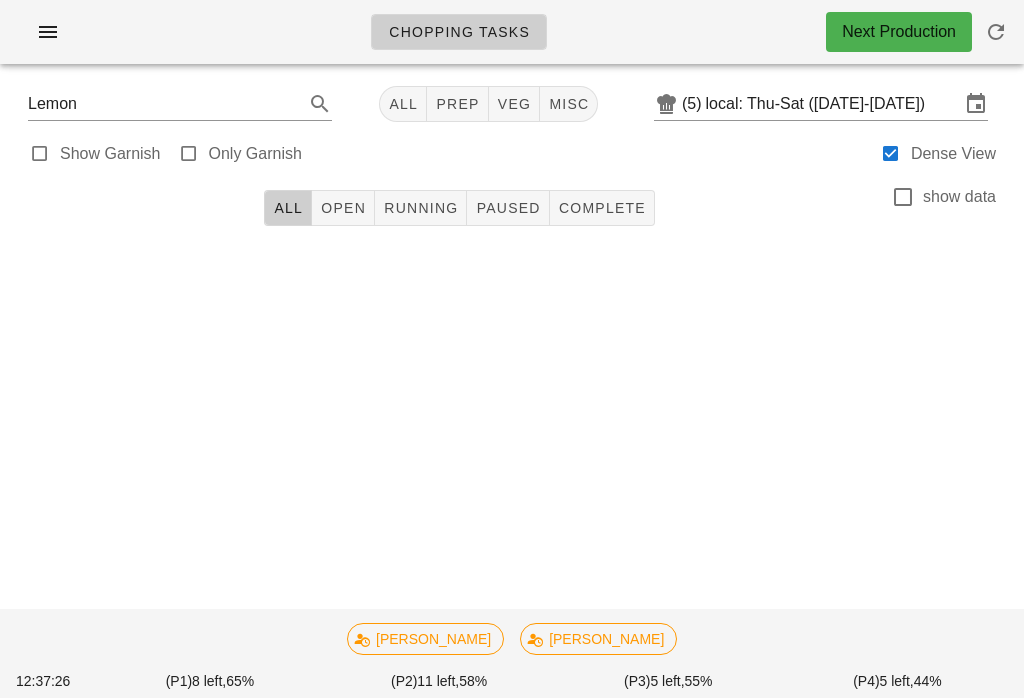 click on "All" at bounding box center (403, 104) 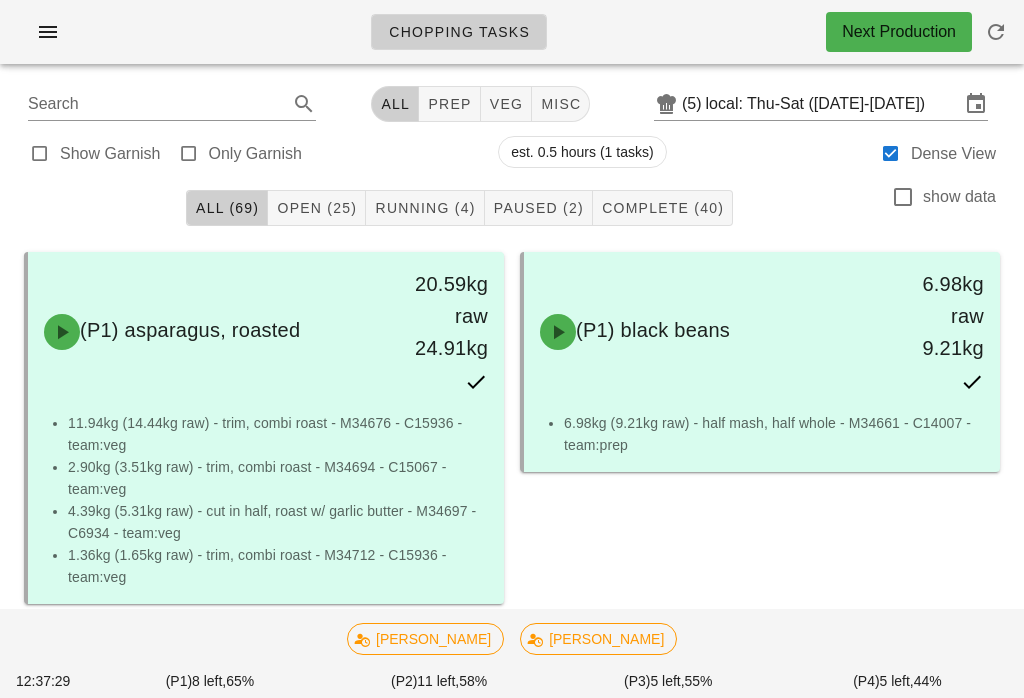 click on "Open (25)" at bounding box center [317, 208] 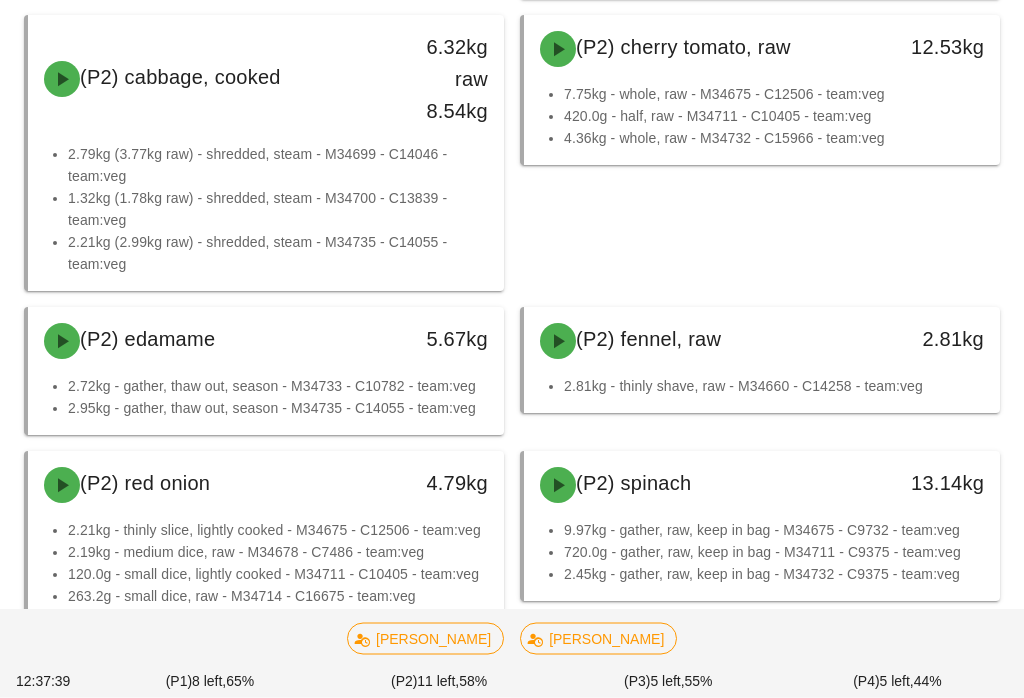 scroll, scrollTop: 1537, scrollLeft: 0, axis: vertical 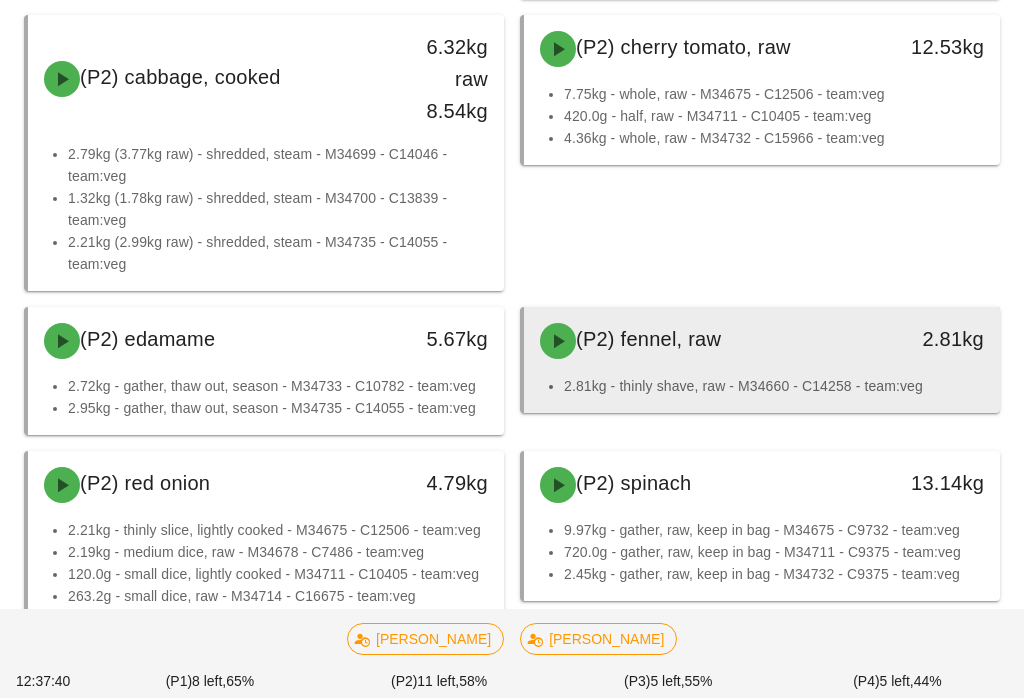 click on "(P2) fennel, raw" at bounding box center [703, 341] 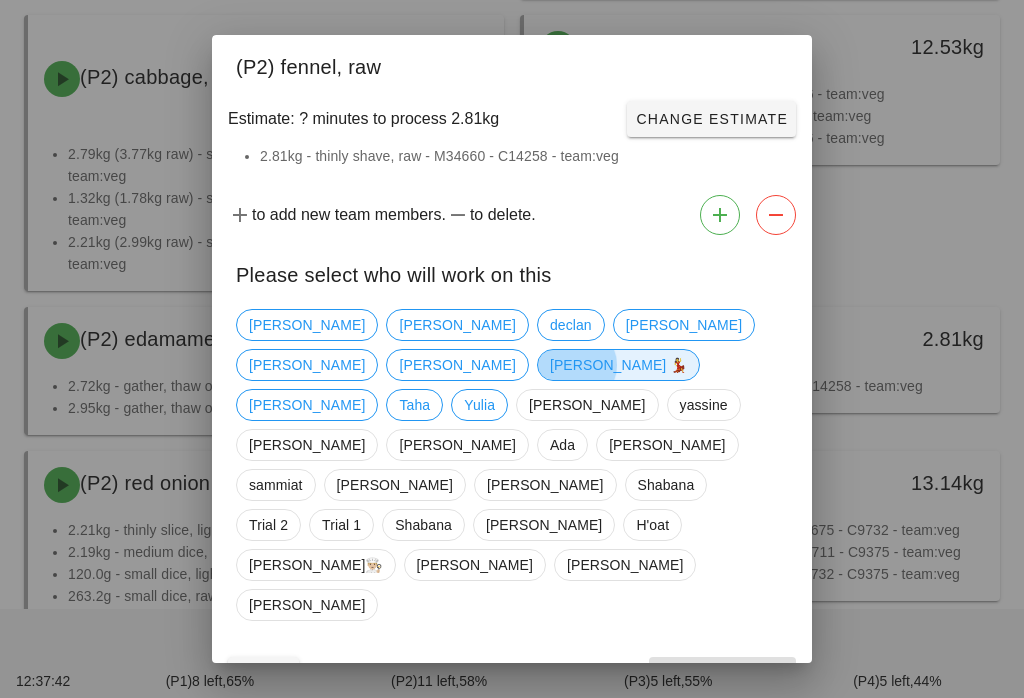 click on "[PERSON_NAME] 💃" at bounding box center [619, 365] 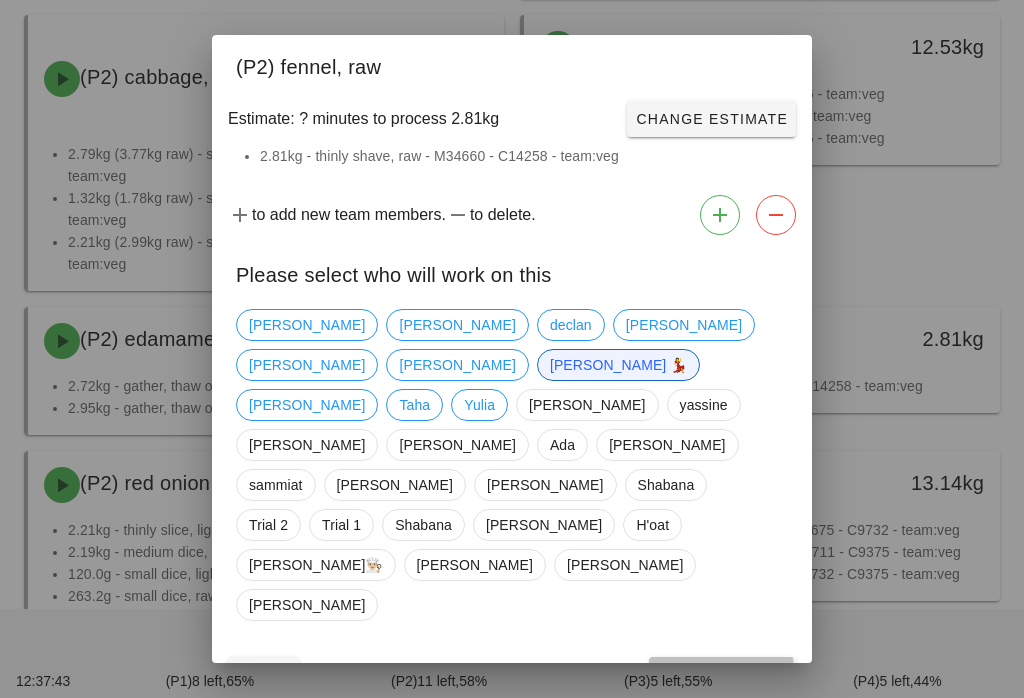 click on "Confirm Start" at bounding box center (722, 675) 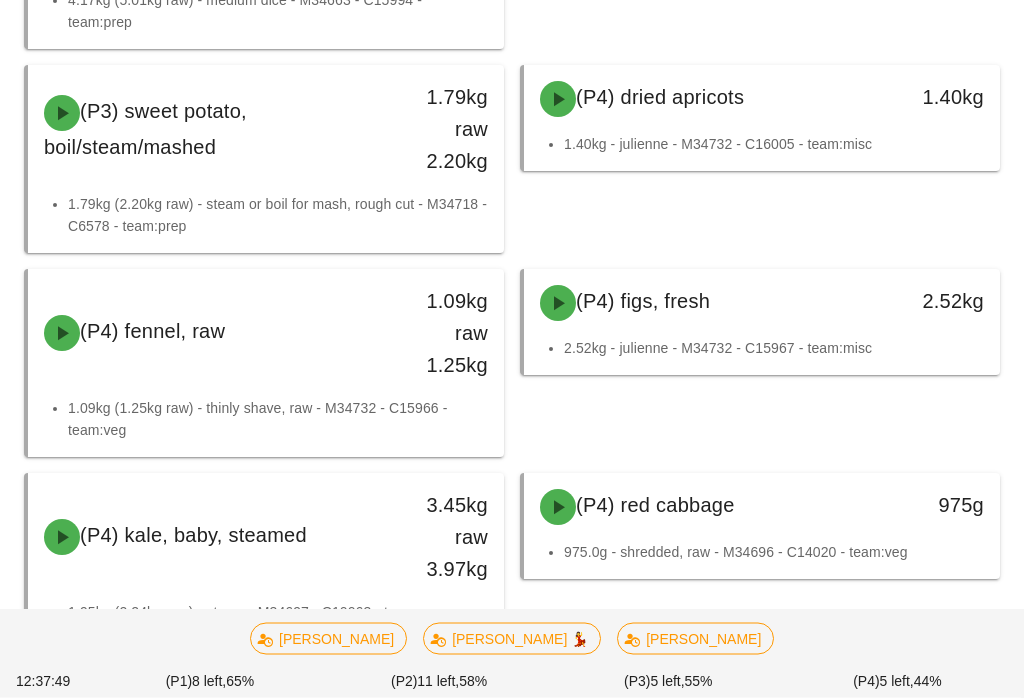 scroll, scrollTop: 2711, scrollLeft: 0, axis: vertical 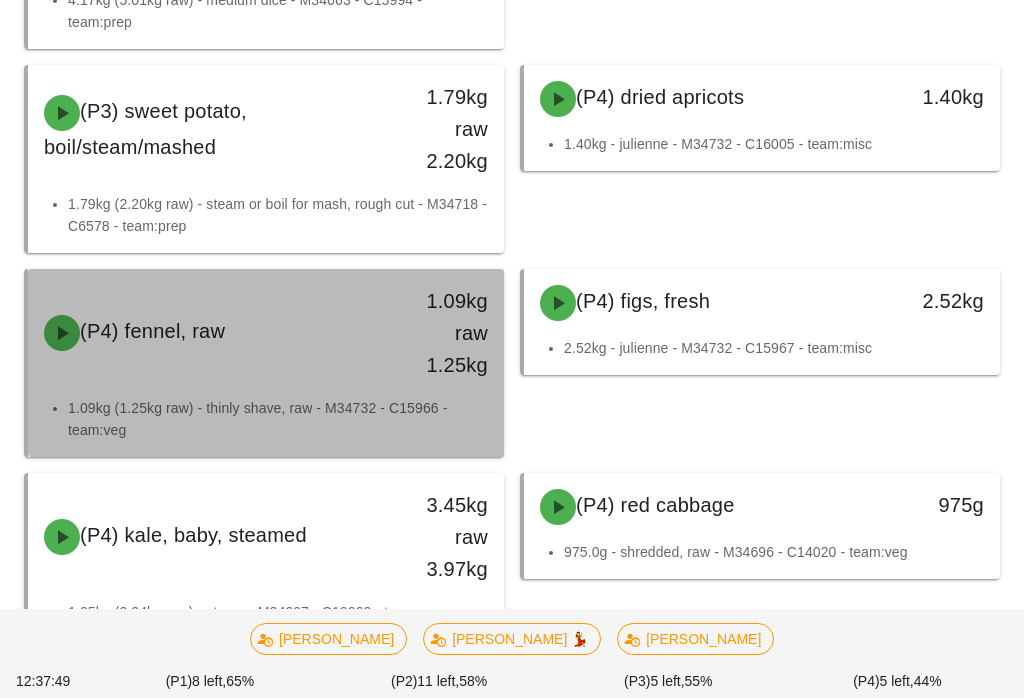 click on "(P4) fennel, raw" at bounding box center (207, 333) 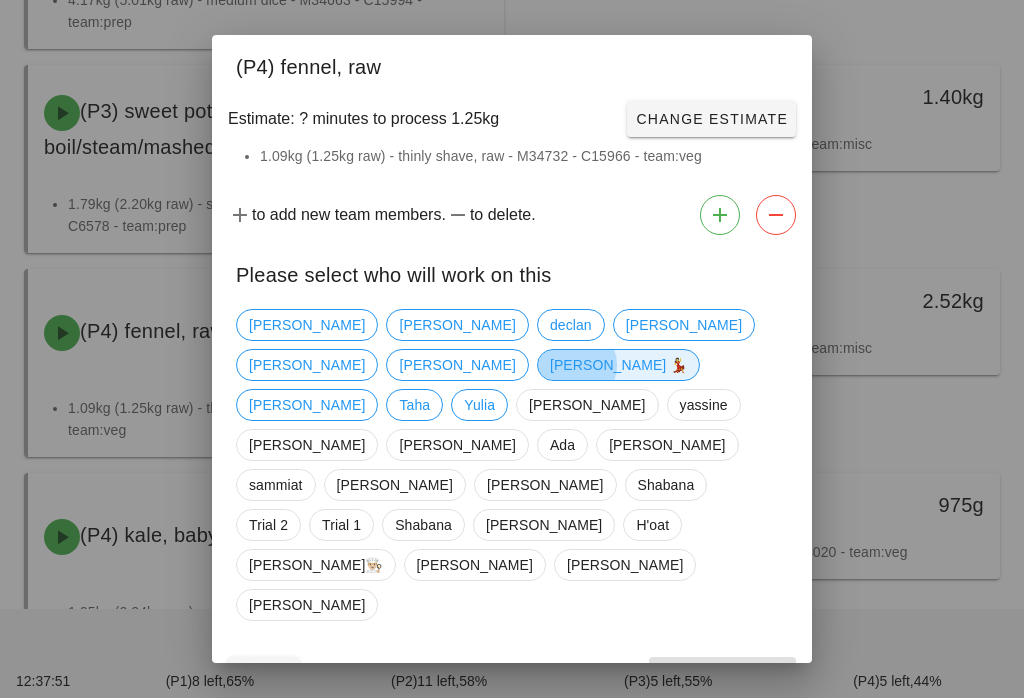 click on "[PERSON_NAME] 💃" at bounding box center (619, 365) 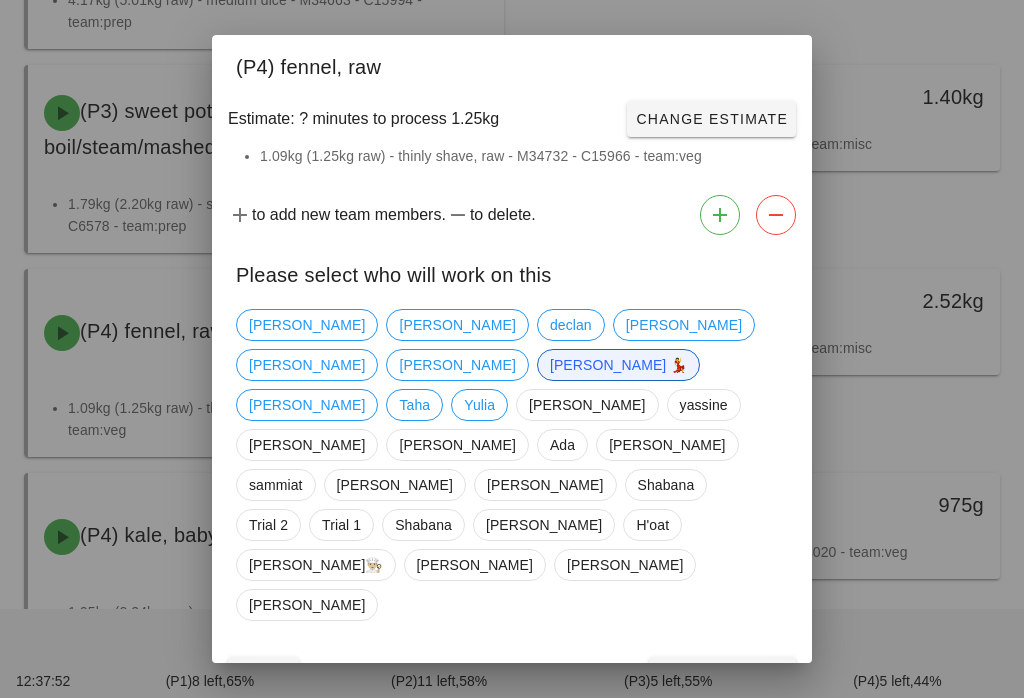 click on "Confirm Start" at bounding box center (722, 675) 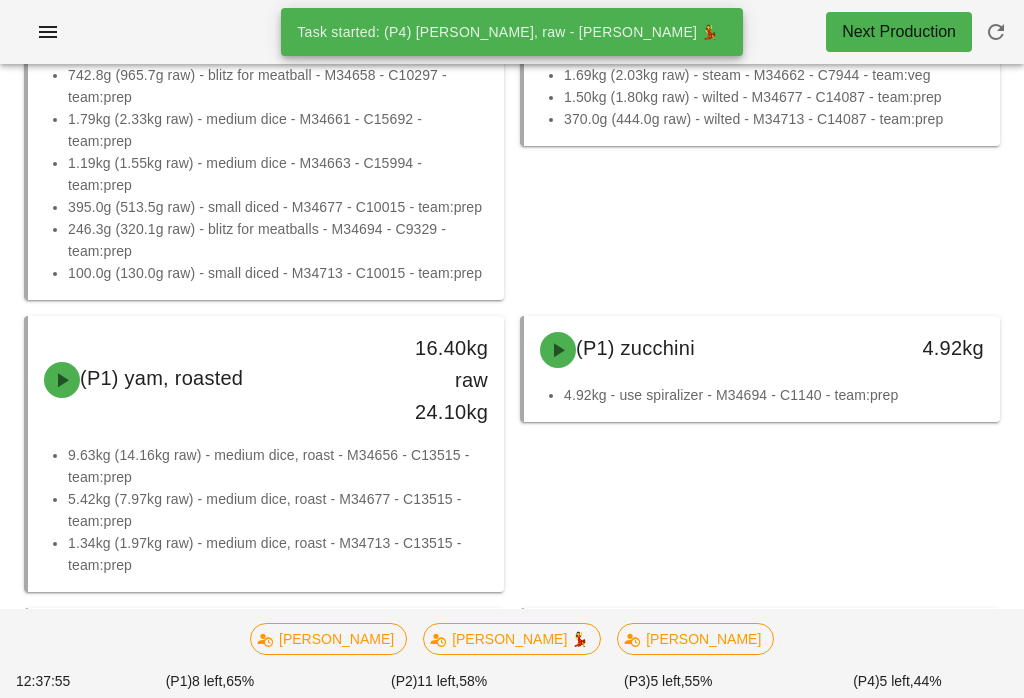 scroll, scrollTop: 0, scrollLeft: 0, axis: both 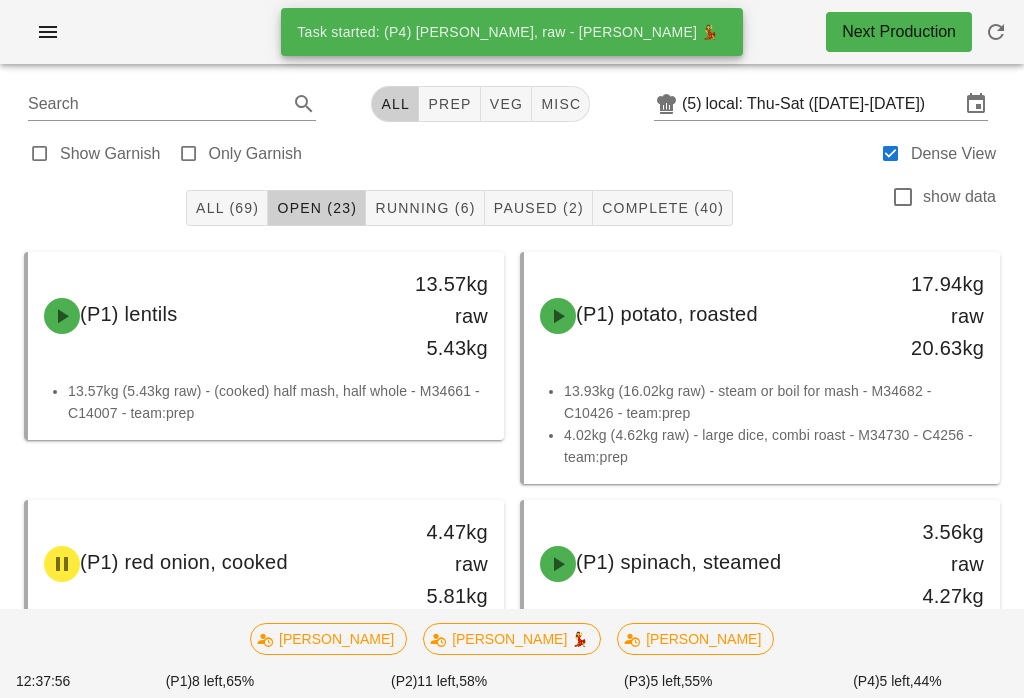 click on "Running (6)" at bounding box center [424, 208] 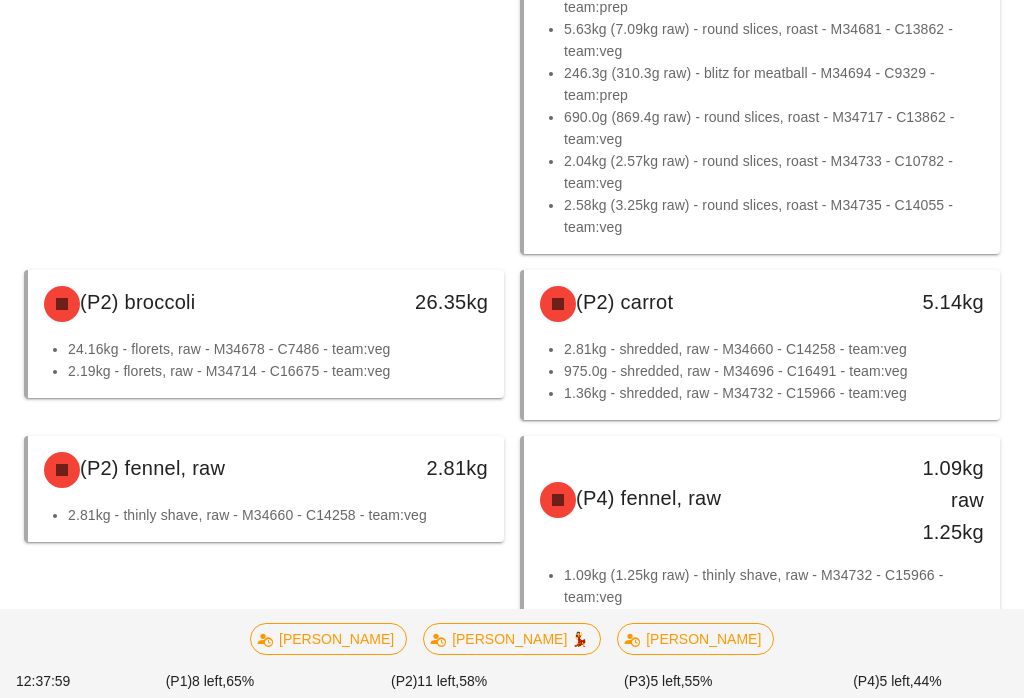 scroll, scrollTop: 533, scrollLeft: 0, axis: vertical 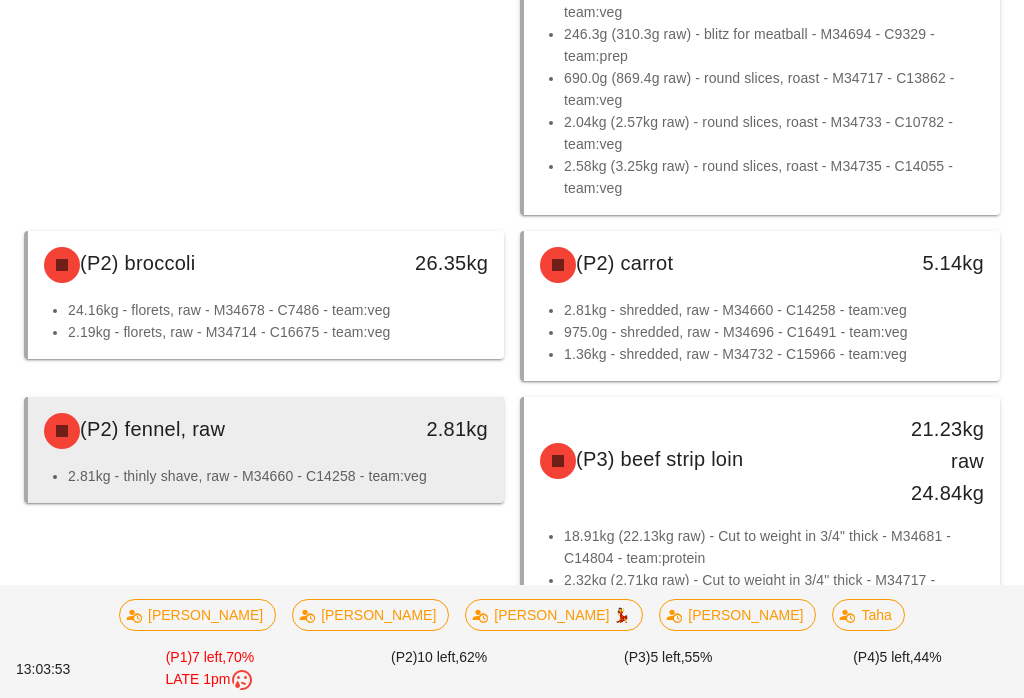 click on "2.81kg - thinly shave, raw - M34660 - C14258 - team:veg" at bounding box center [278, 476] 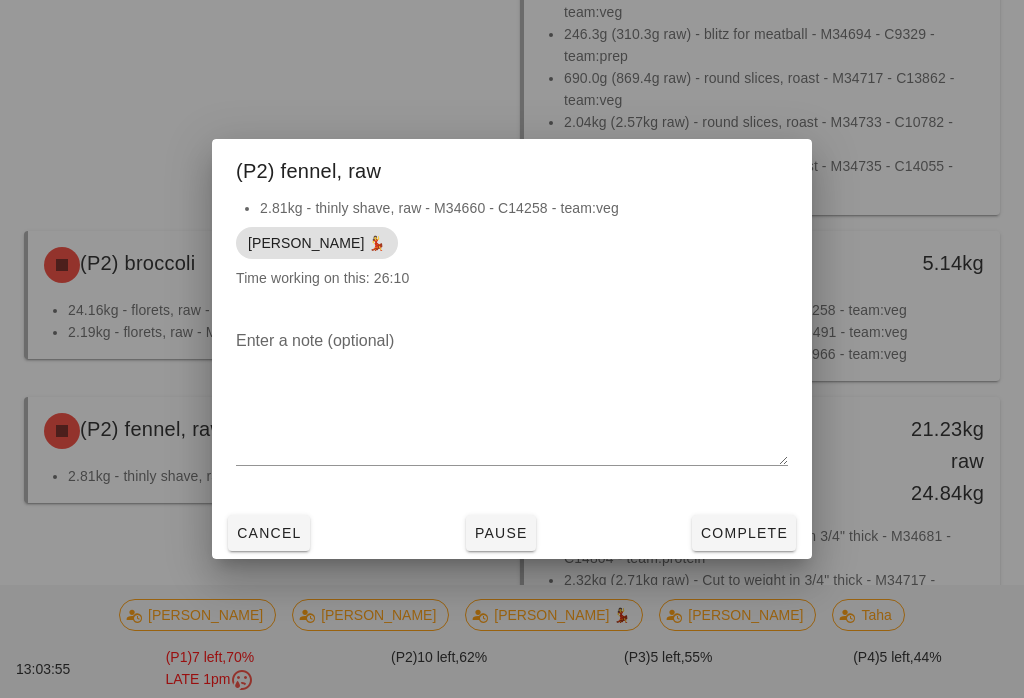 click on "Complete" at bounding box center (744, 533) 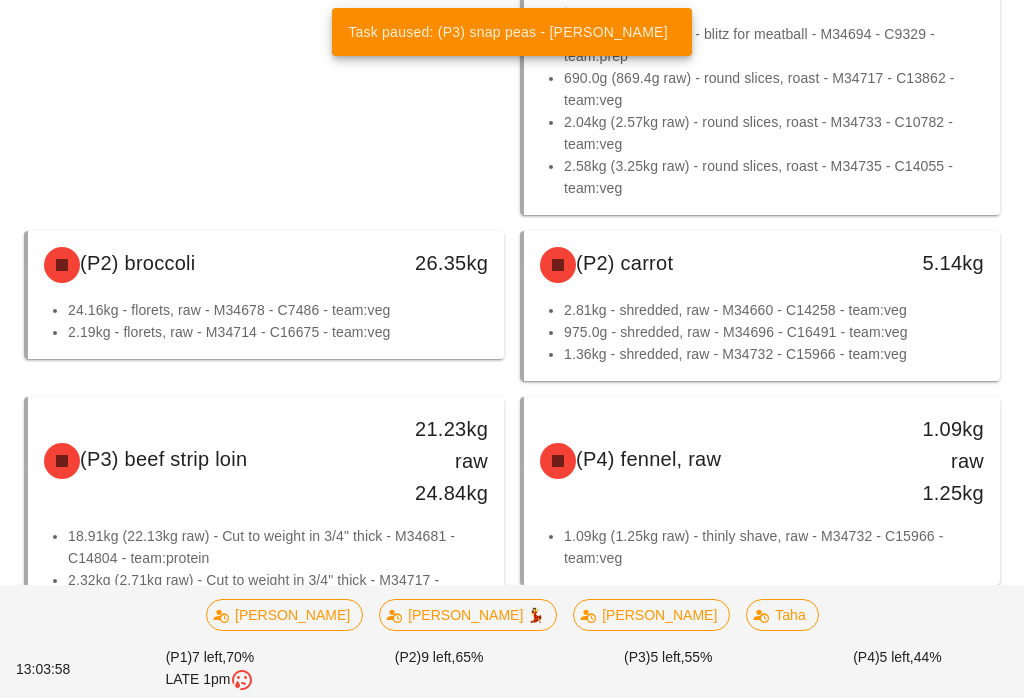 scroll, scrollTop: 577, scrollLeft: 0, axis: vertical 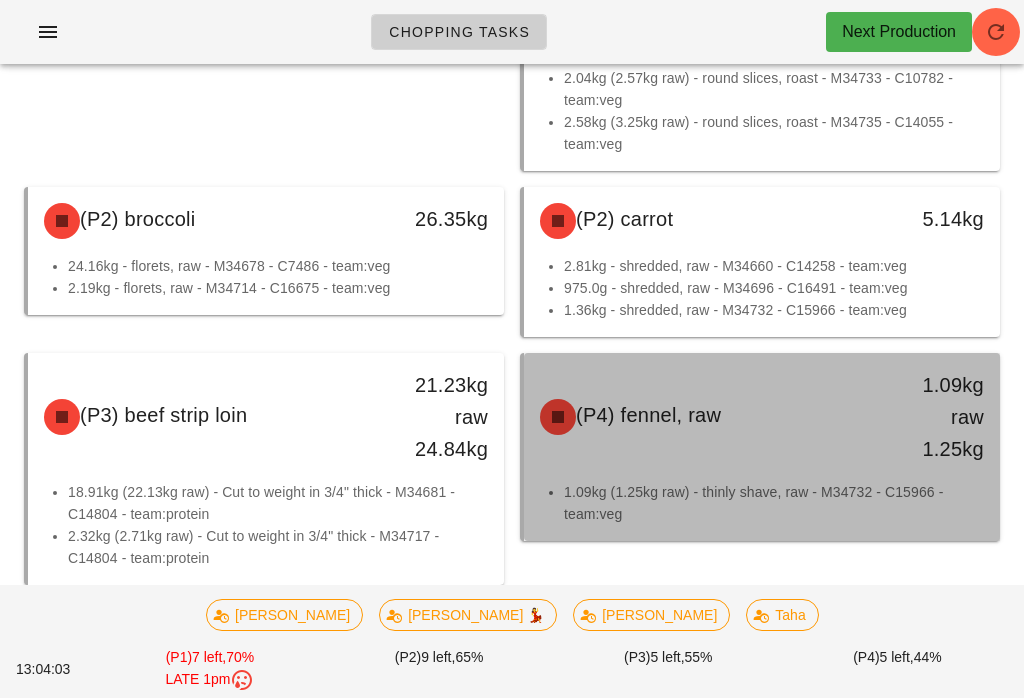 click on "(P4) fennel, raw 1.09kg raw 1.25kg" at bounding box center (762, 417) 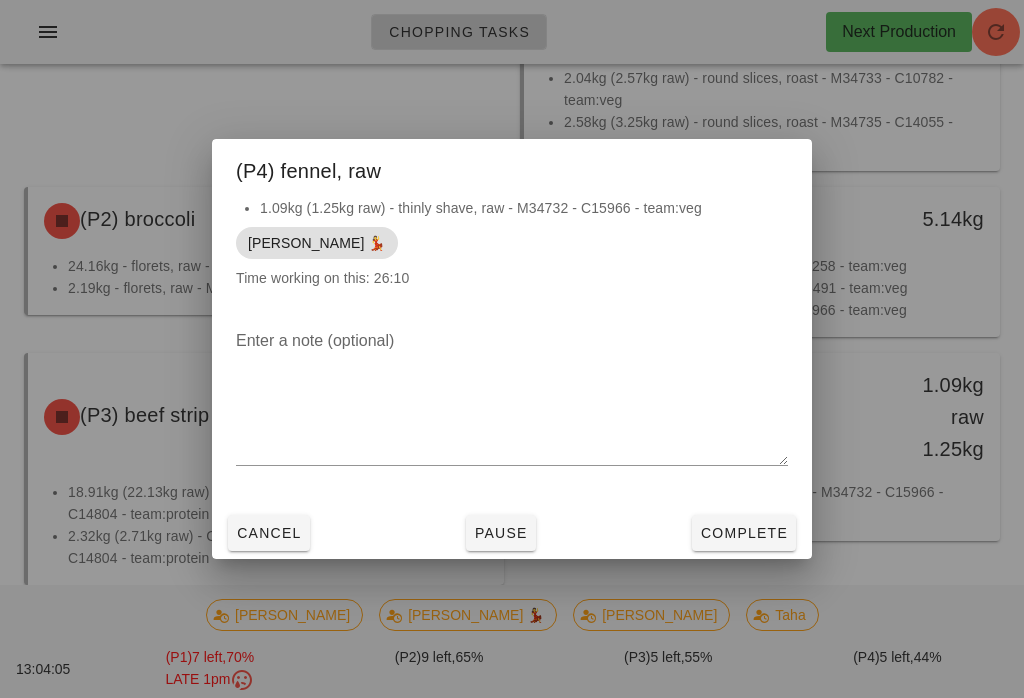 click on "Complete" at bounding box center [744, 533] 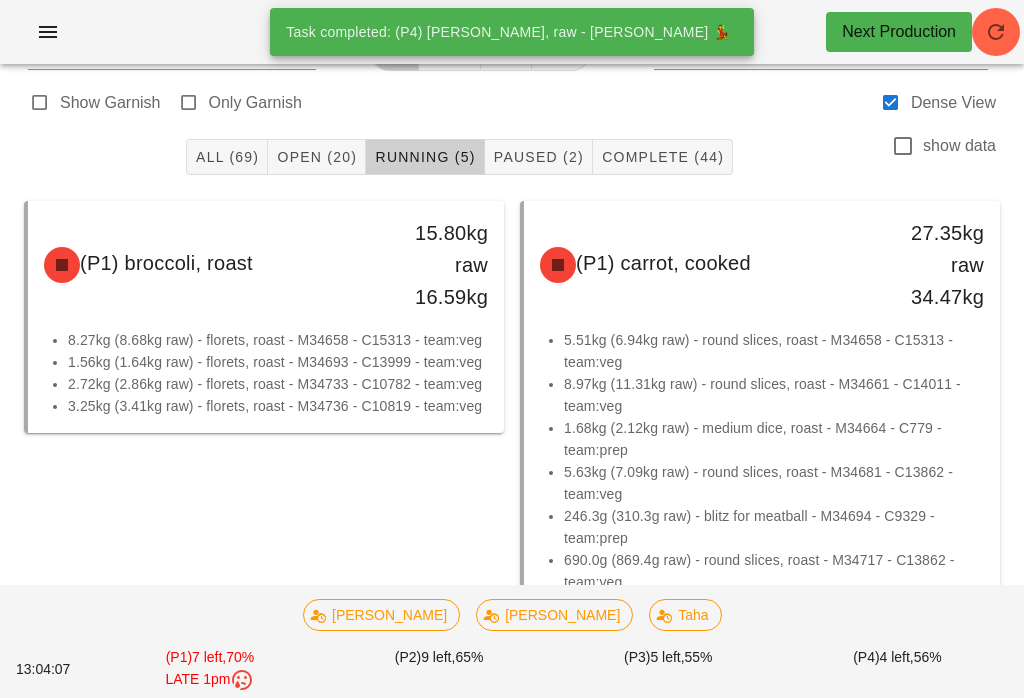 scroll, scrollTop: 0, scrollLeft: 0, axis: both 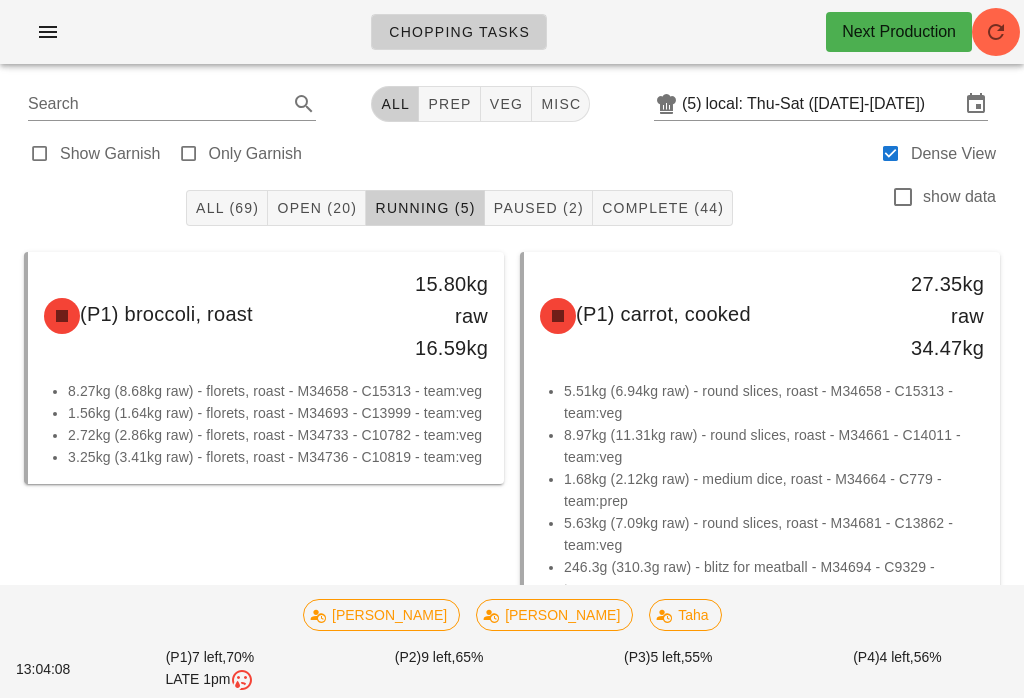 click on "All (69) Open (20) Running (5) Paused (2) Complete (44) show data" at bounding box center (512, 208) 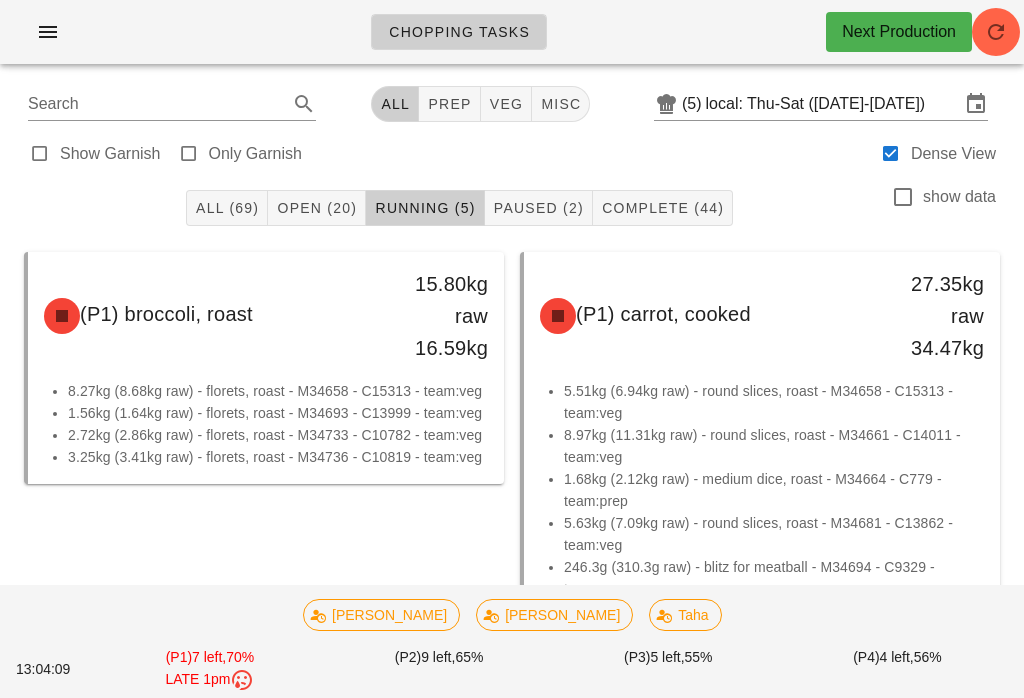 click on "Open (20)" at bounding box center (317, 208) 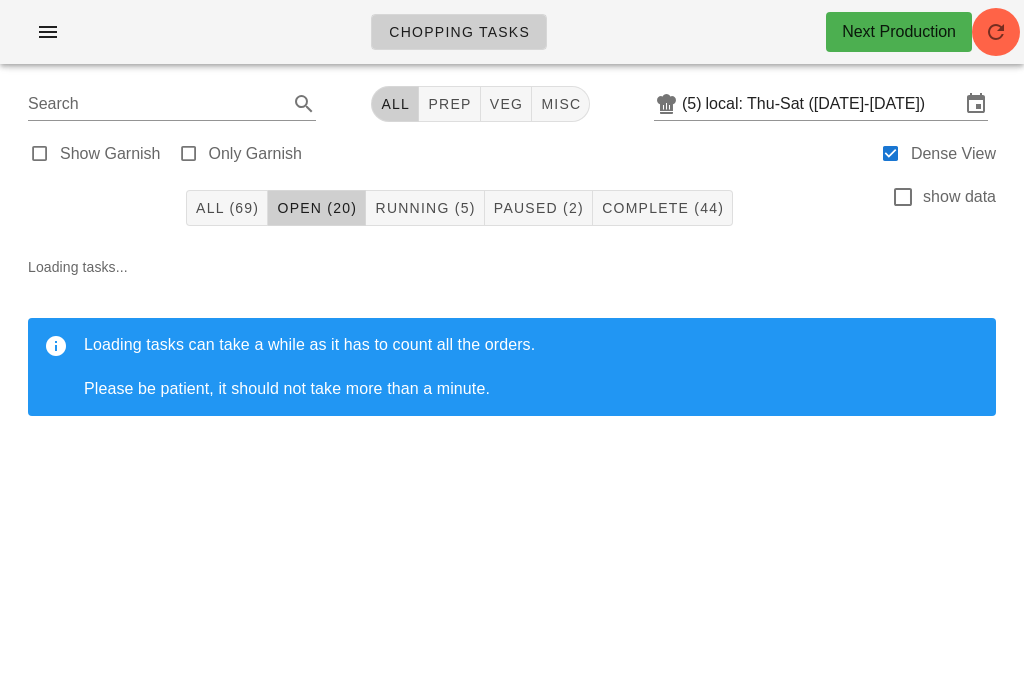 scroll, scrollTop: 0, scrollLeft: 0, axis: both 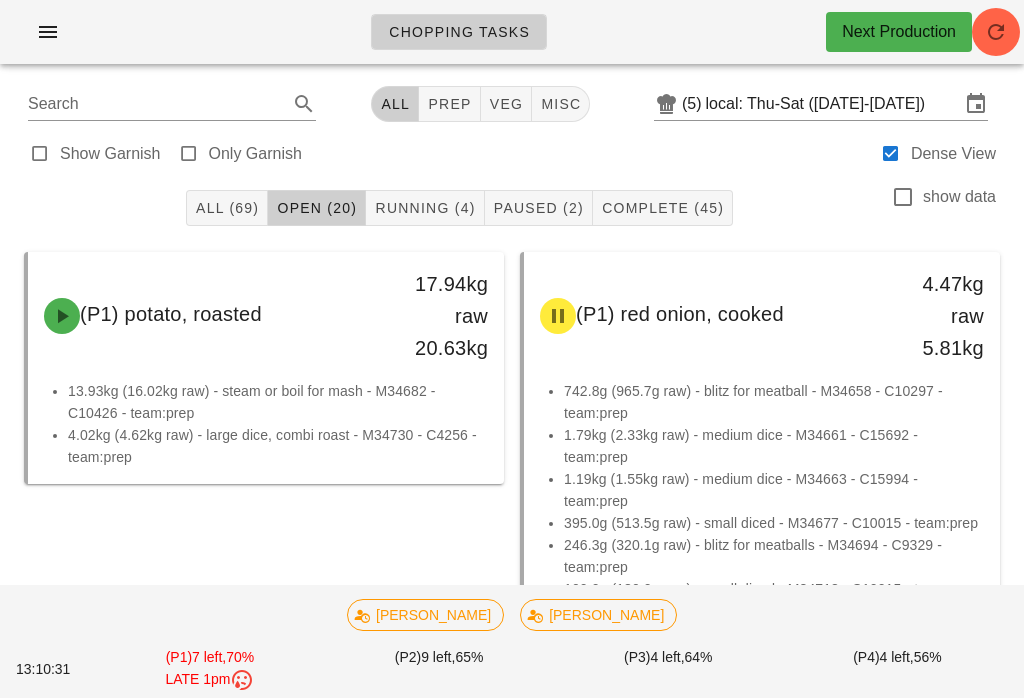 click on "misc" at bounding box center (560, 104) 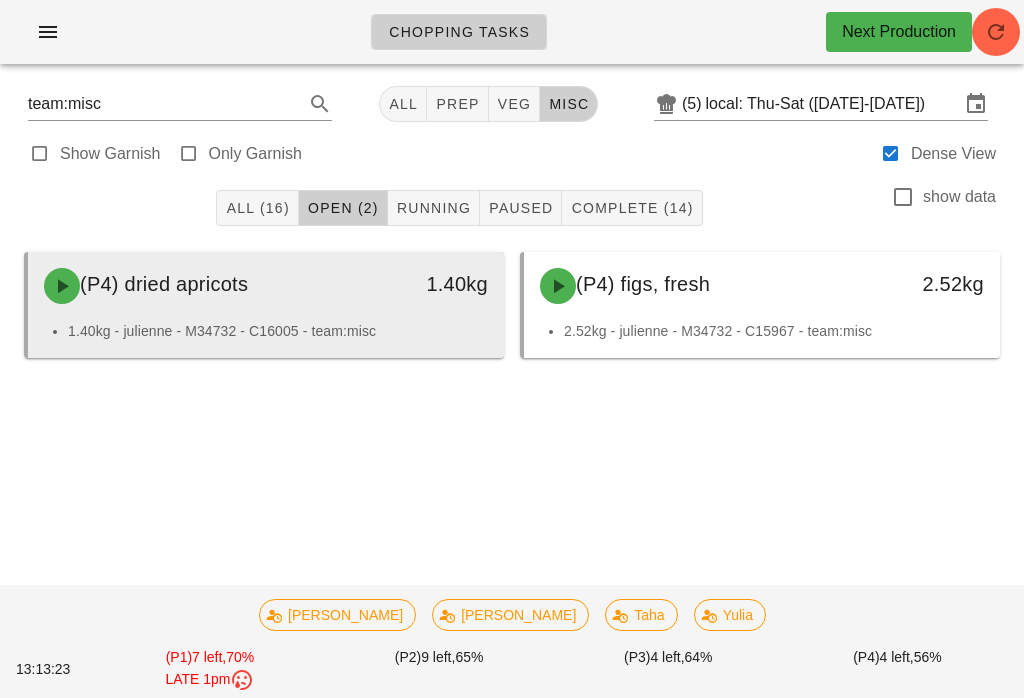 click on "1.40kg - julienne - M34732 - C16005 - team:misc" at bounding box center (266, 339) 